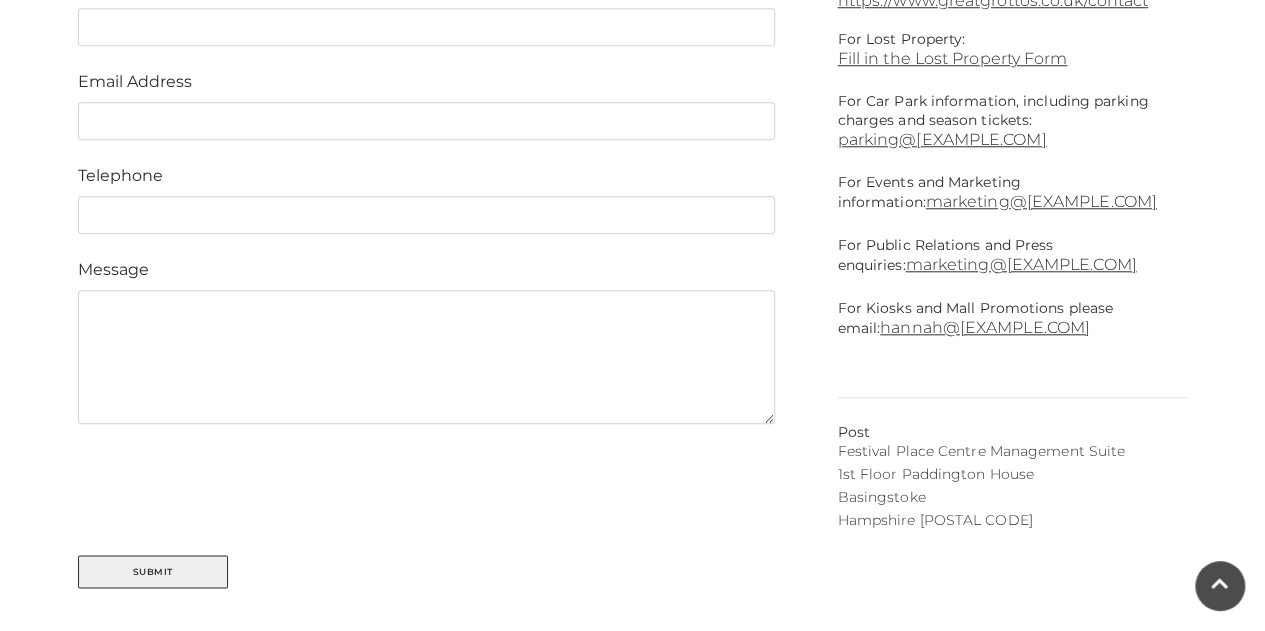 scroll, scrollTop: 0, scrollLeft: 0, axis: both 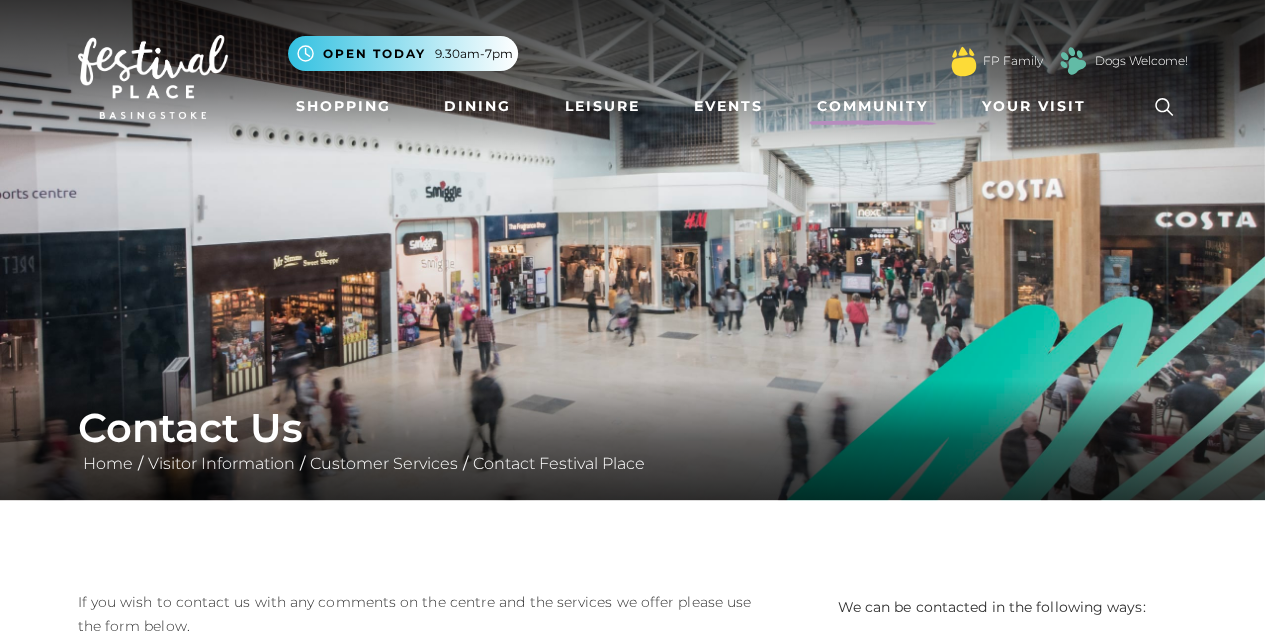 click on "Community" at bounding box center [872, 106] 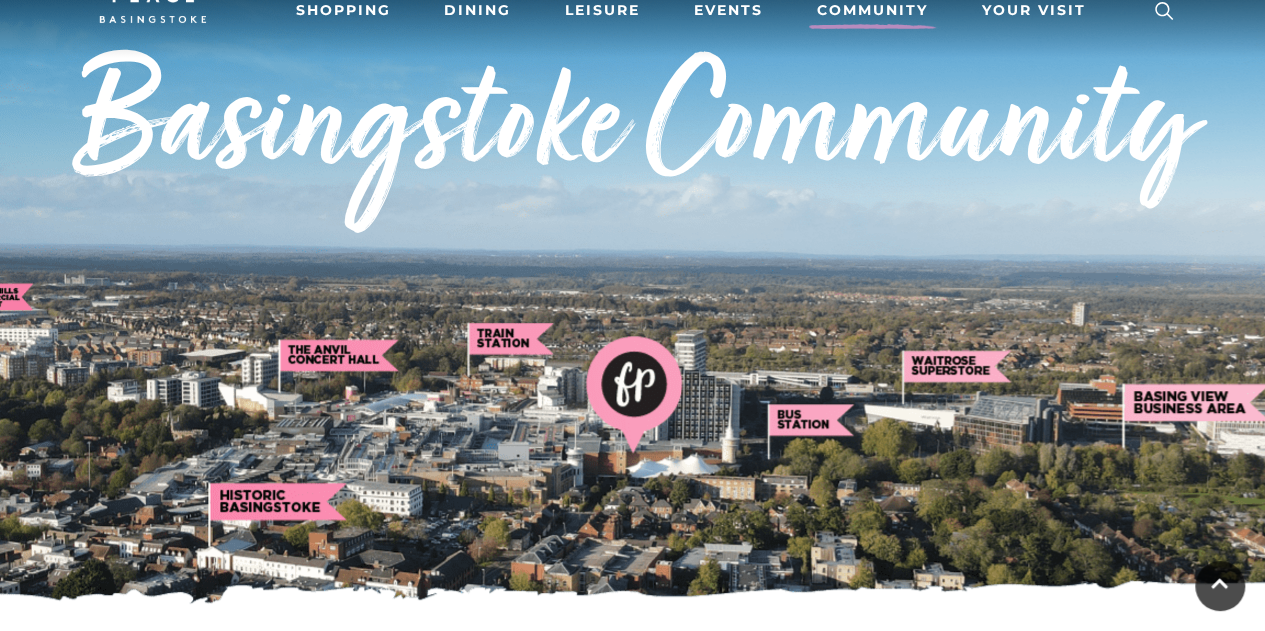 scroll, scrollTop: 0, scrollLeft: 0, axis: both 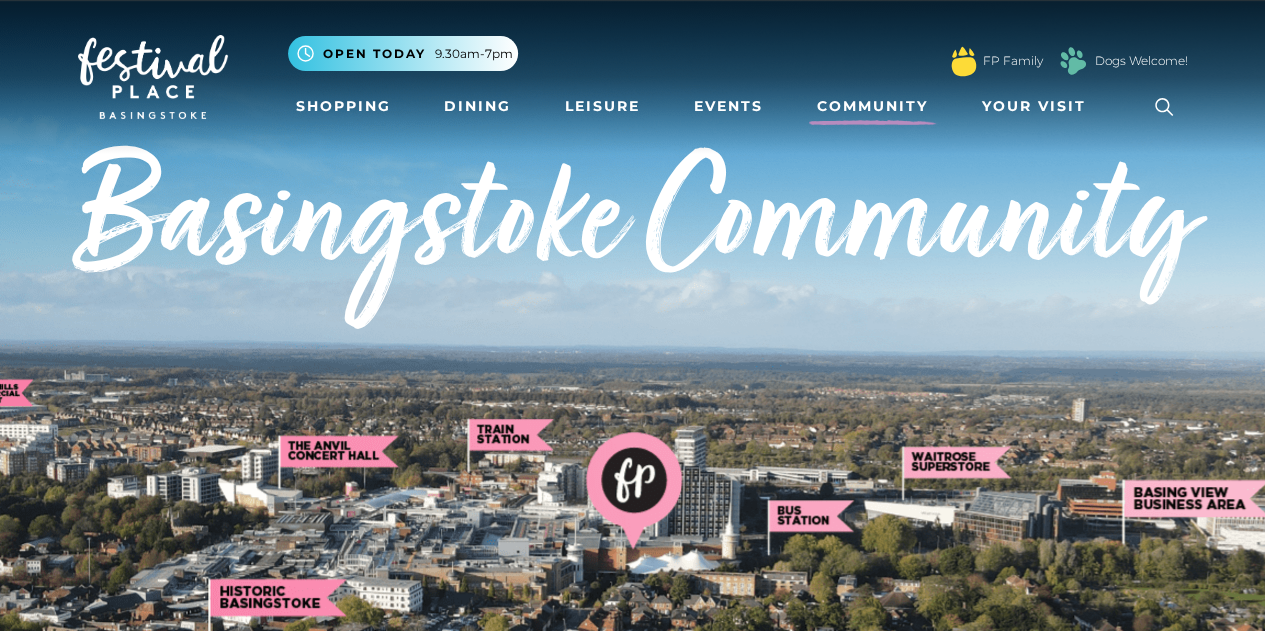 click at bounding box center [153, 77] 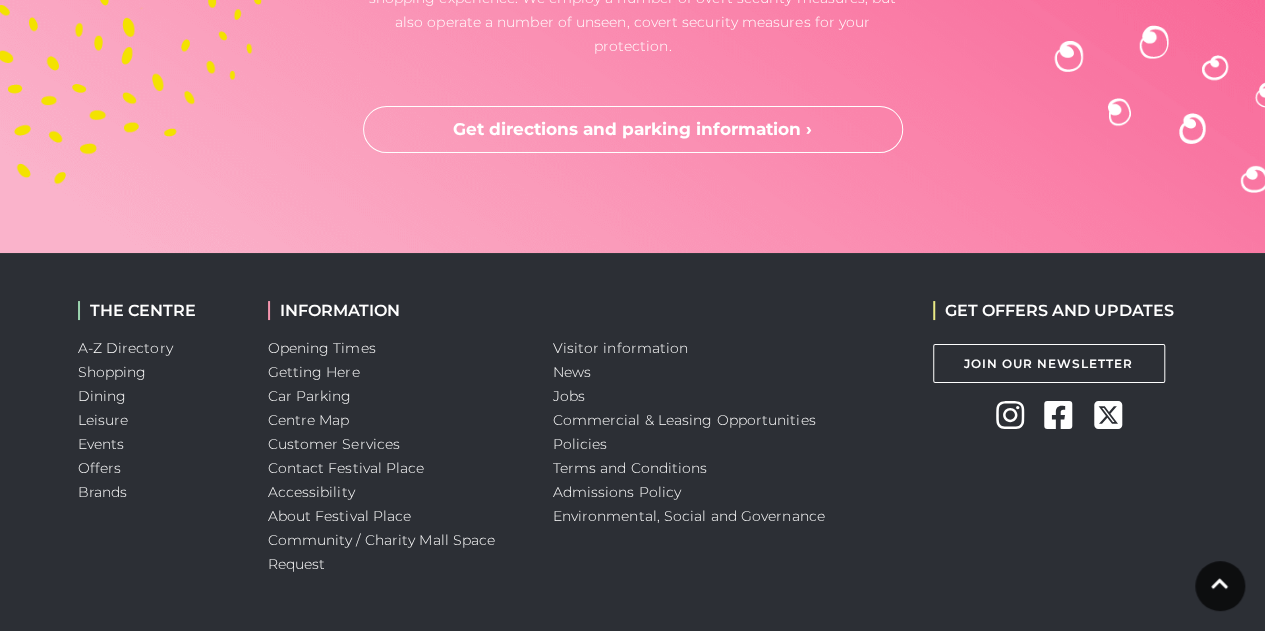 scroll, scrollTop: 3783, scrollLeft: 0, axis: vertical 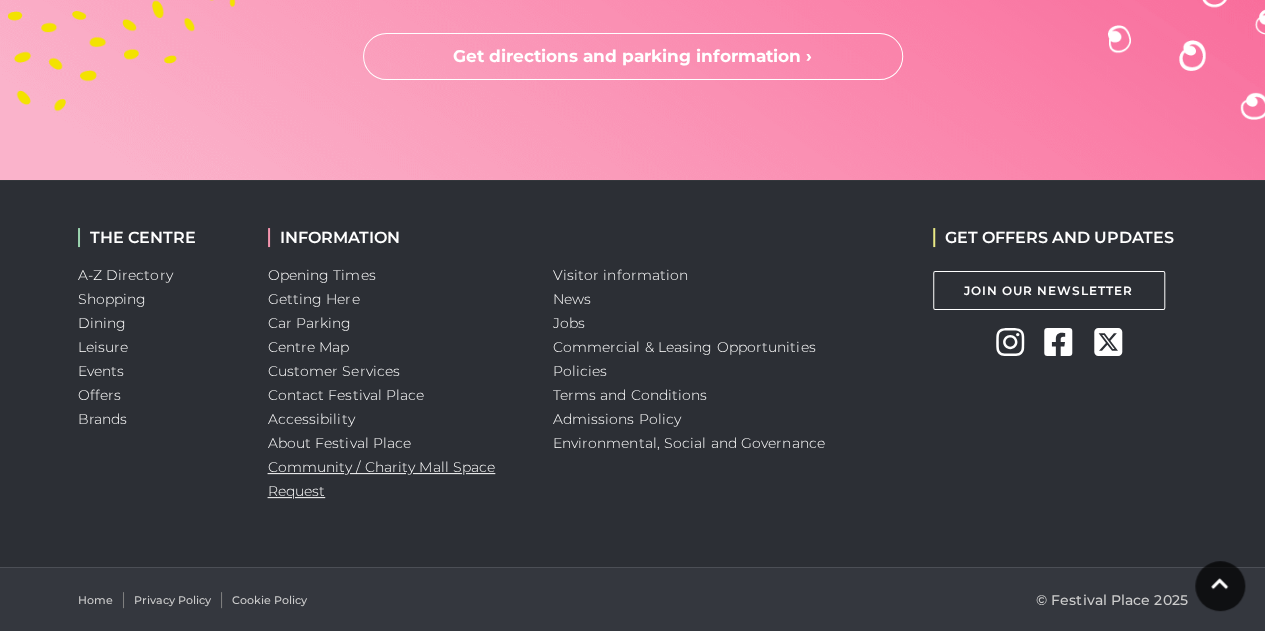 click on "Community / Charity Mall Space Request" at bounding box center (382, 479) 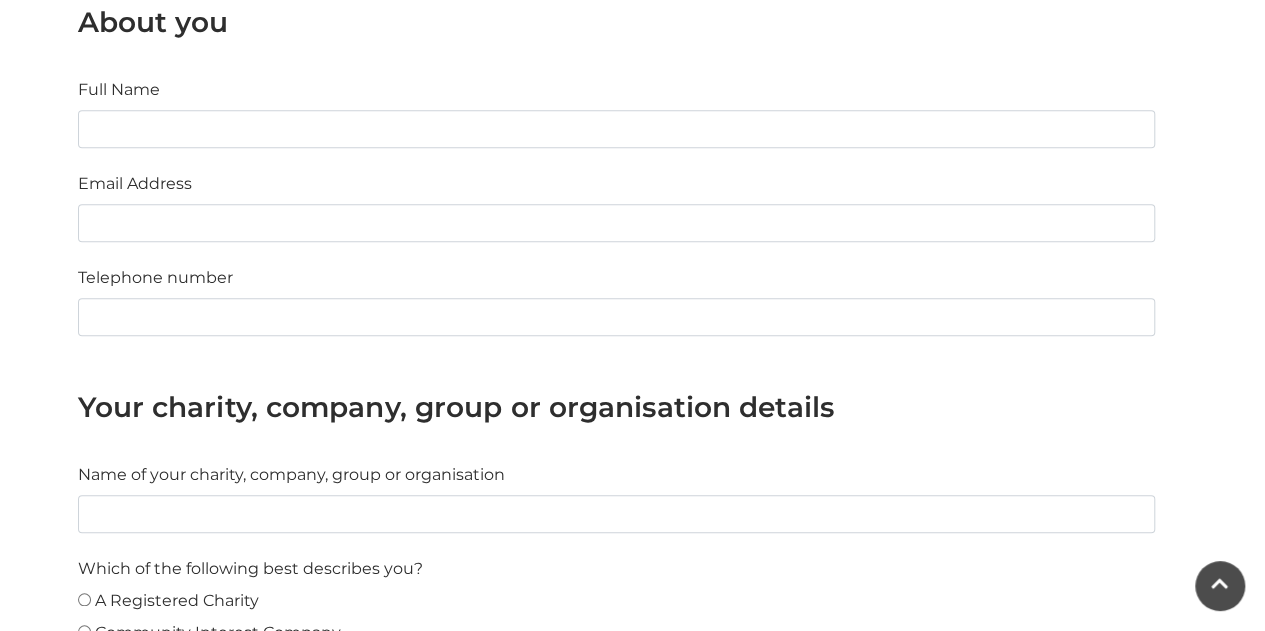 scroll, scrollTop: 792, scrollLeft: 0, axis: vertical 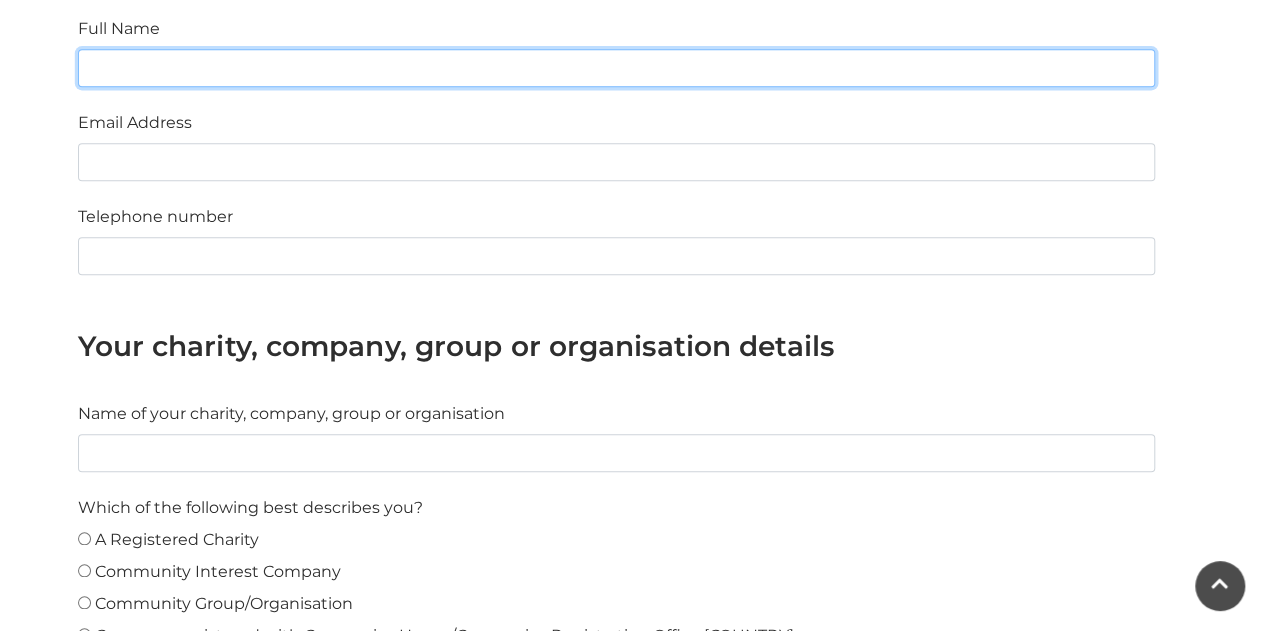 click on "Full Name" at bounding box center (616, 68) 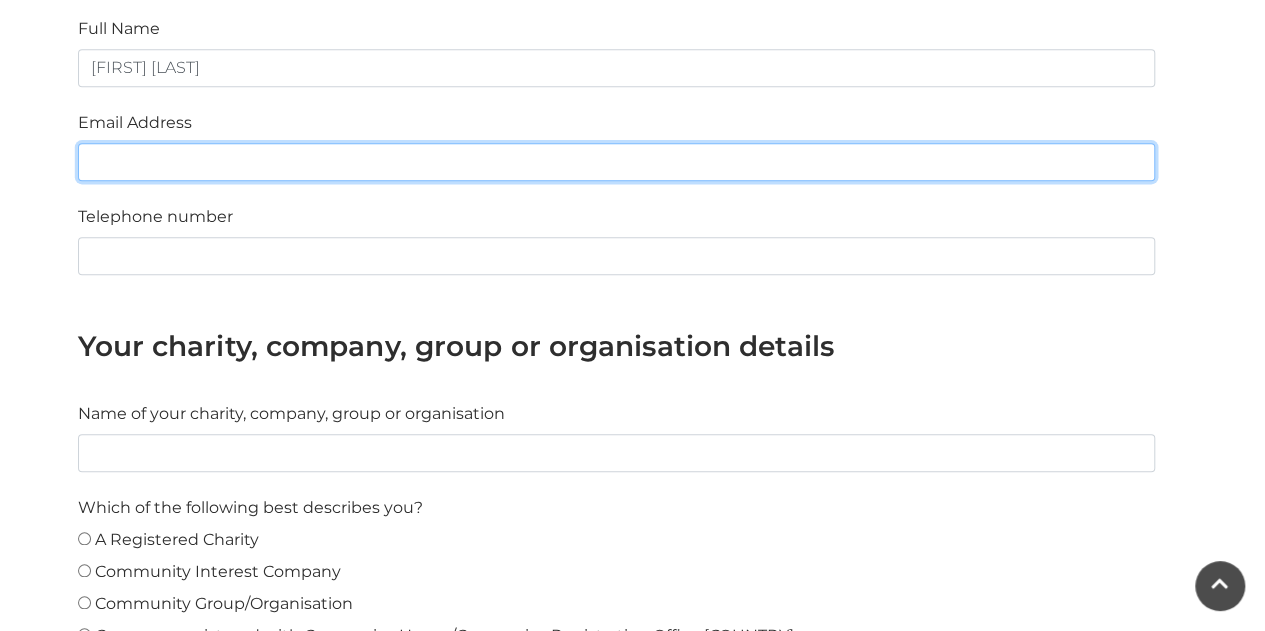 type on "[EMAIL]" 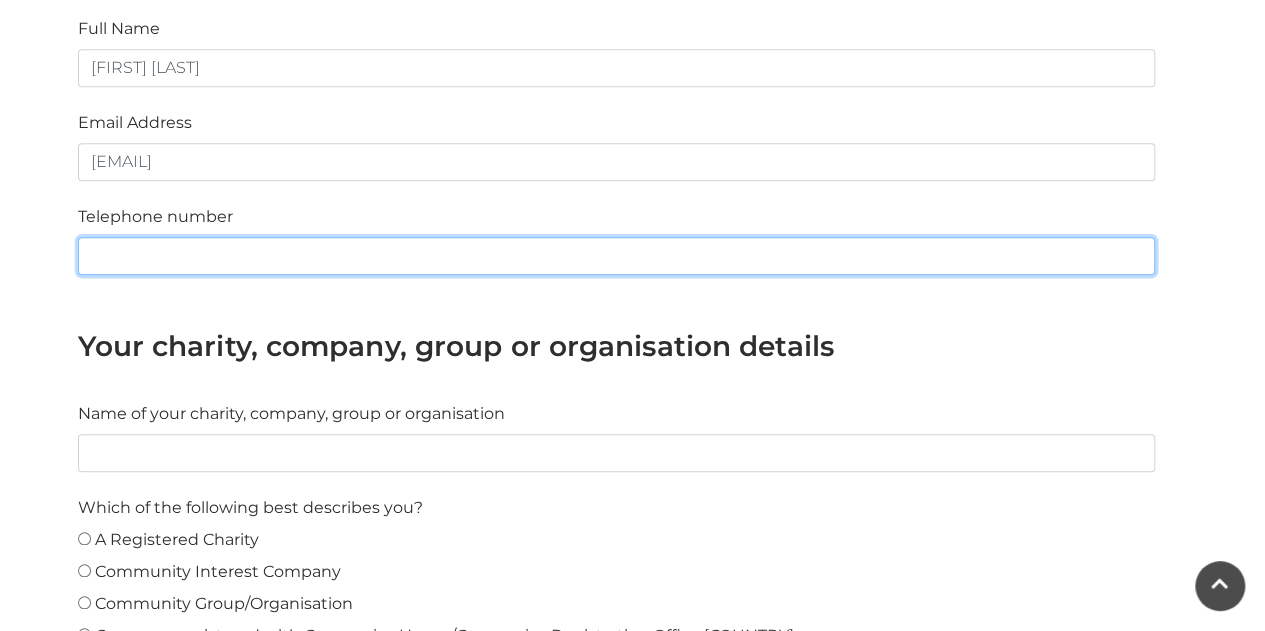 type on "[PHONE]" 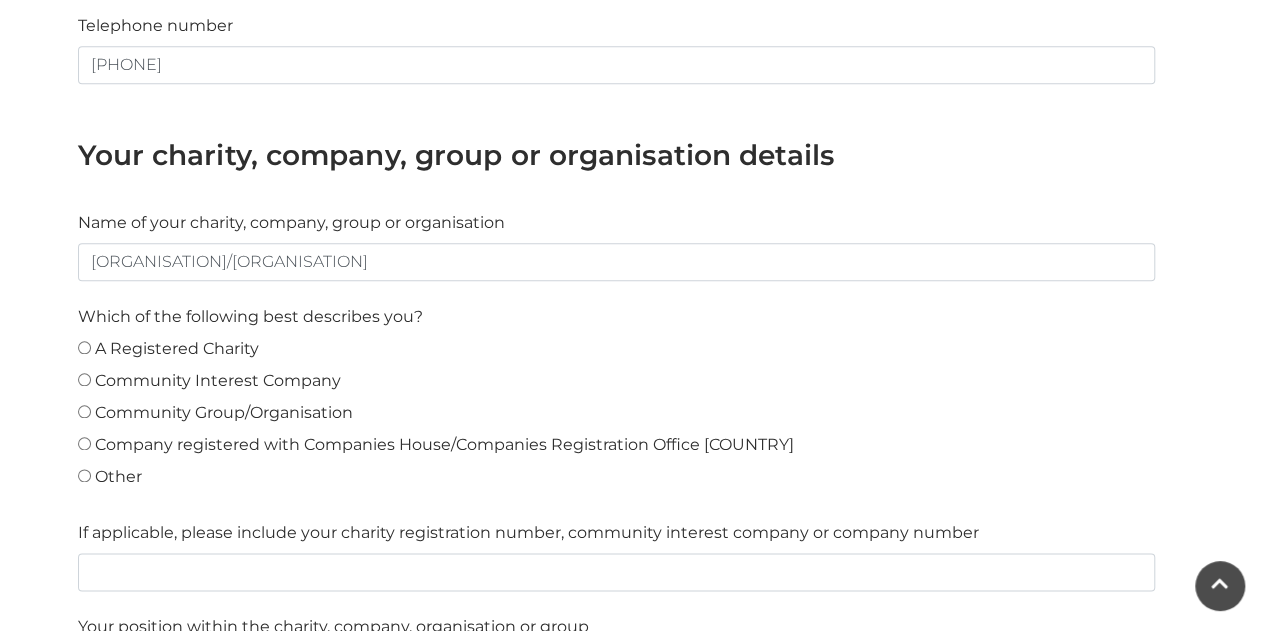scroll, scrollTop: 1005, scrollLeft: 0, axis: vertical 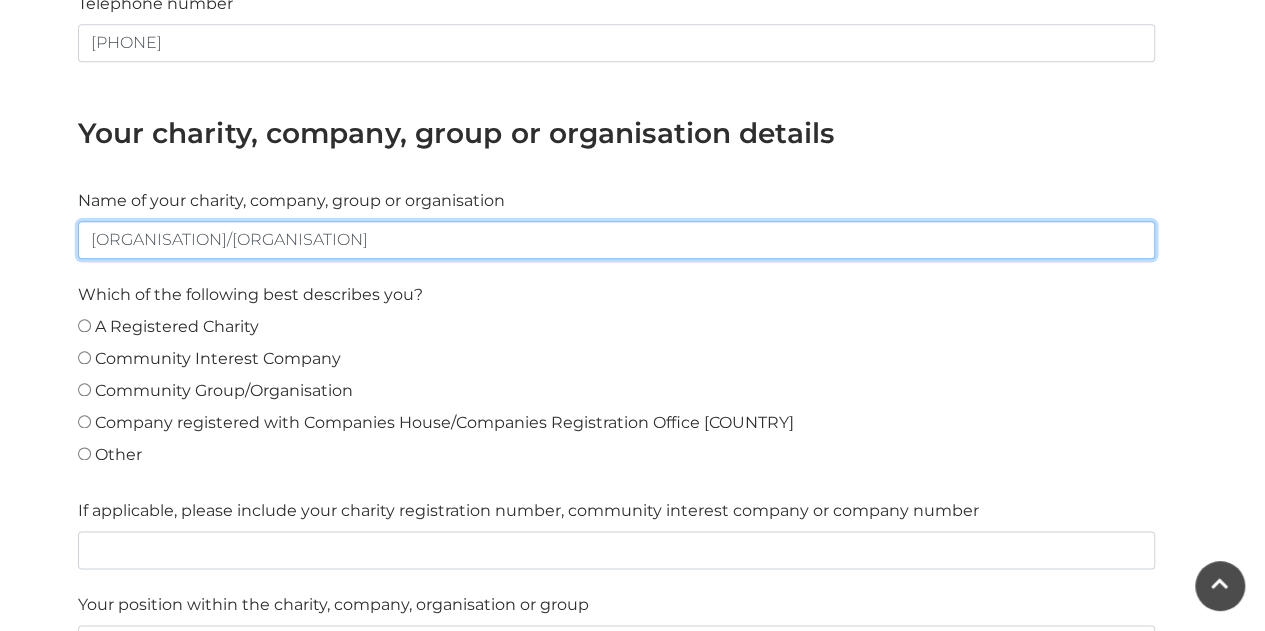 click on "[ORGANISATION]/[ORGANISATION]" at bounding box center [616, 240] 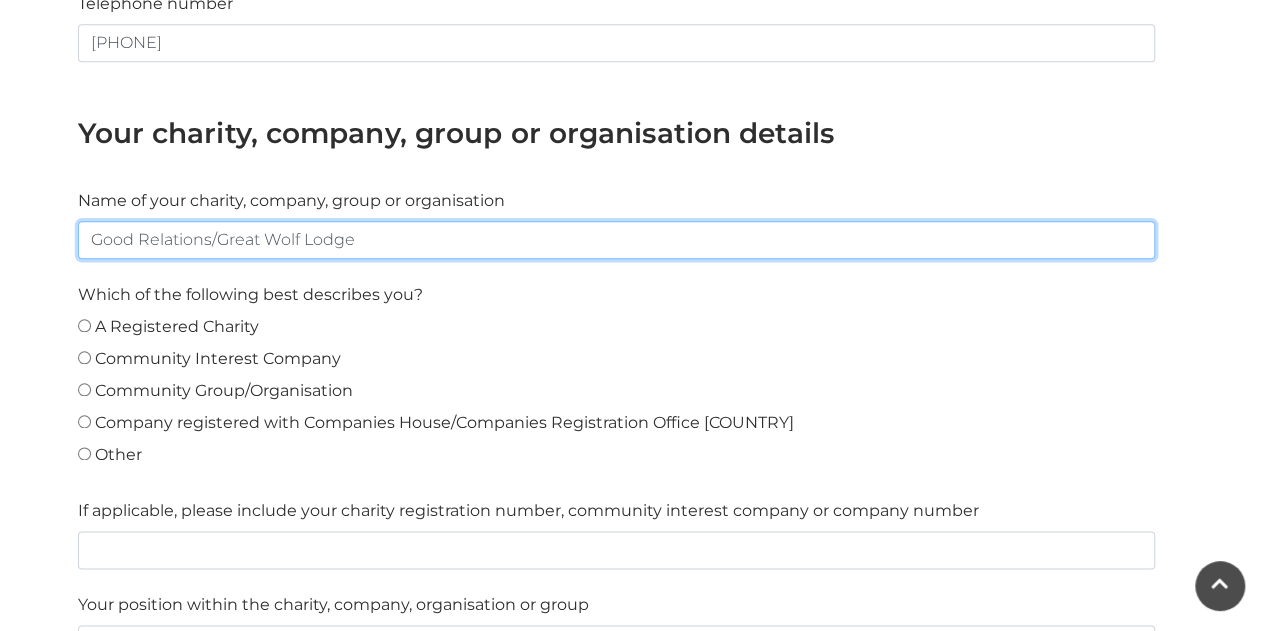 type on "Good Relations/Great Wolf Lodge" 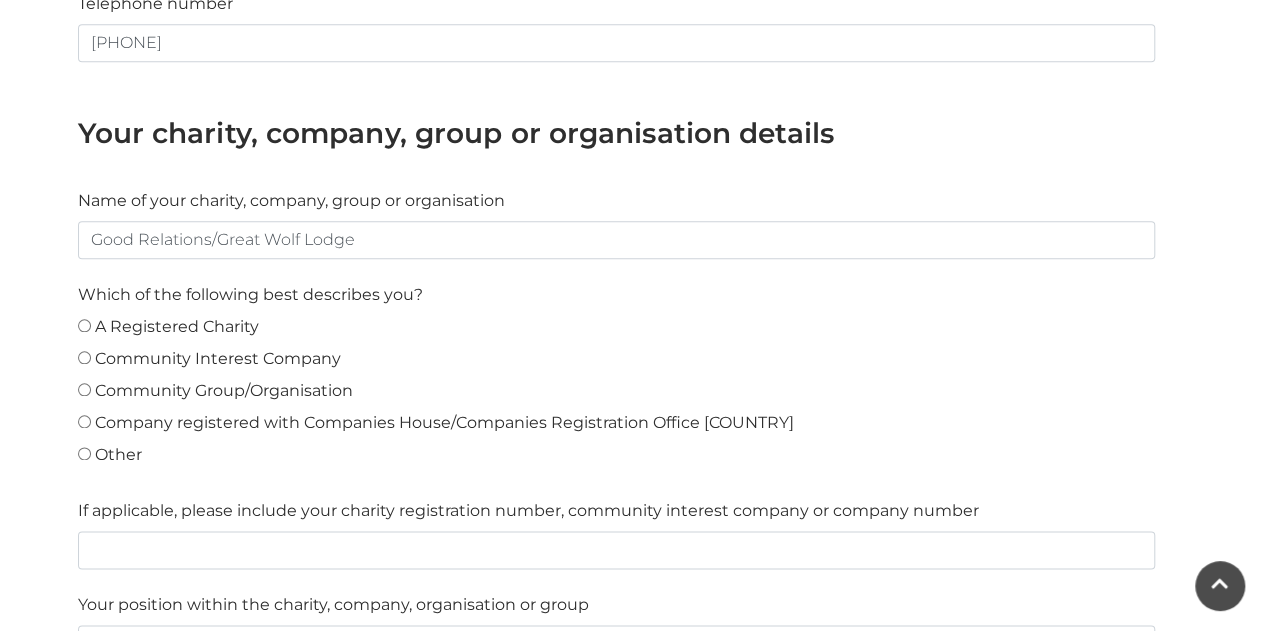 click on "Community - Charity Mall Space Request
Home / About Festival Place / Charity Community Space Request
Are you a community group, local charity, or not-for-profit organisation looking for space at Festival Place? We're proud to support initiatives that make a positive difference. If you'd like to host an event, raise awareness, or run an activity, simply fill out the form and our team will be in touch to chat about how we can help bring your idea to life.
About you
Full Name
[FIRST] [LAST]
Email Address
[EMAIL]
Telephone number
[PHONE]
Your charity, company, group or organisation details
Name of your charity, company, group or organisation
[ORGANISATION]/[ORGANISATION]
Other" at bounding box center [632, 880] 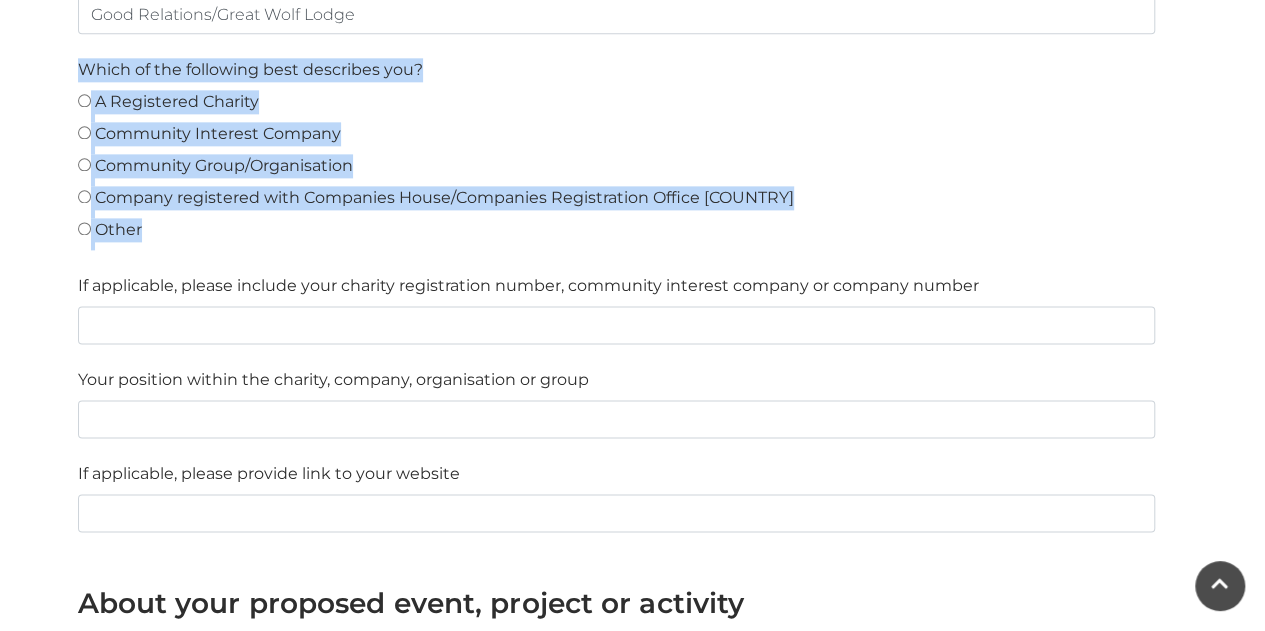 drag, startPoint x: 79, startPoint y: 66, endPoint x: 314, endPoint y: 233, distance: 288.29498 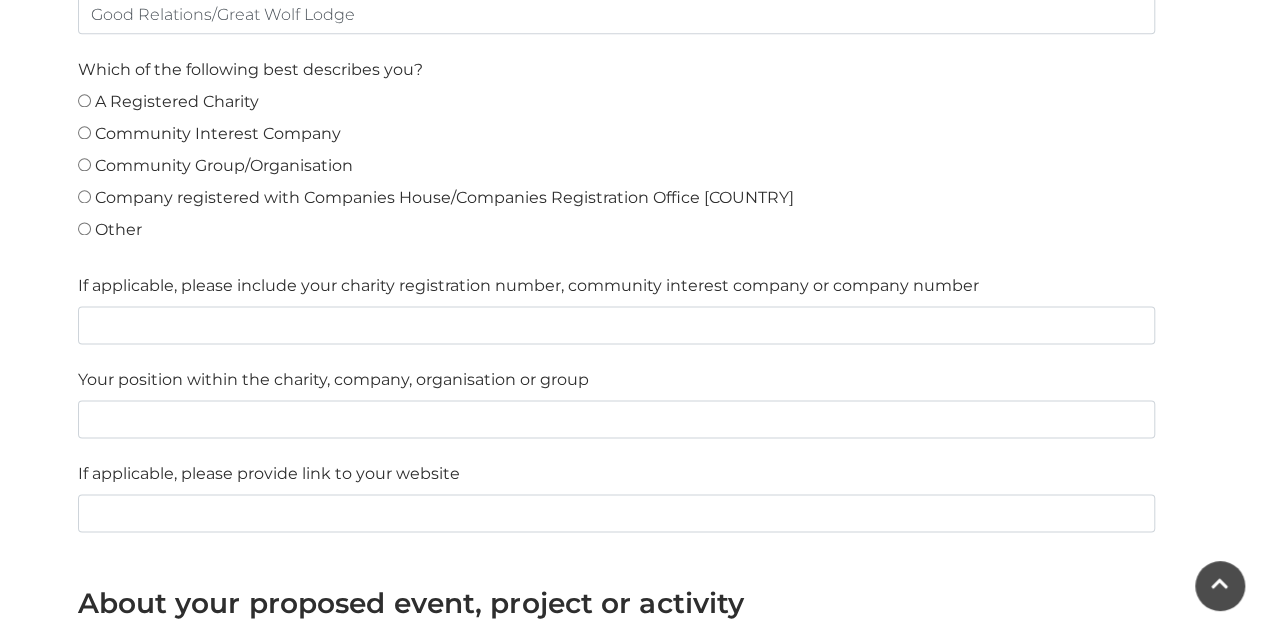 click on "Other" at bounding box center [616, 234] 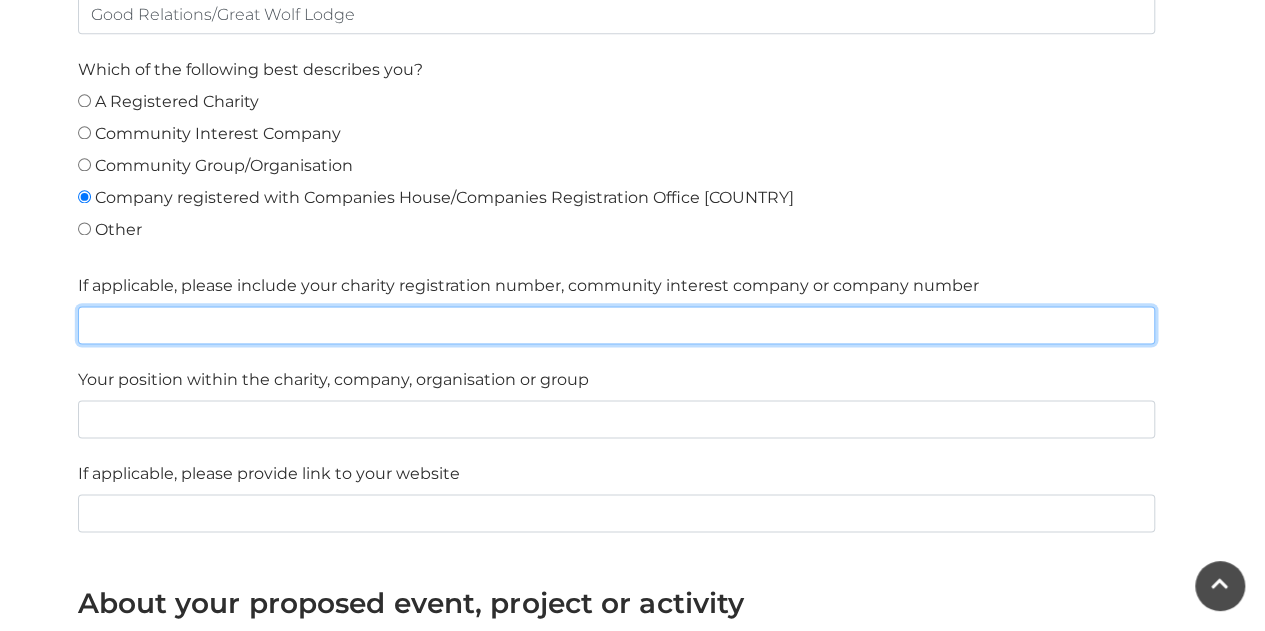 click at bounding box center [616, 325] 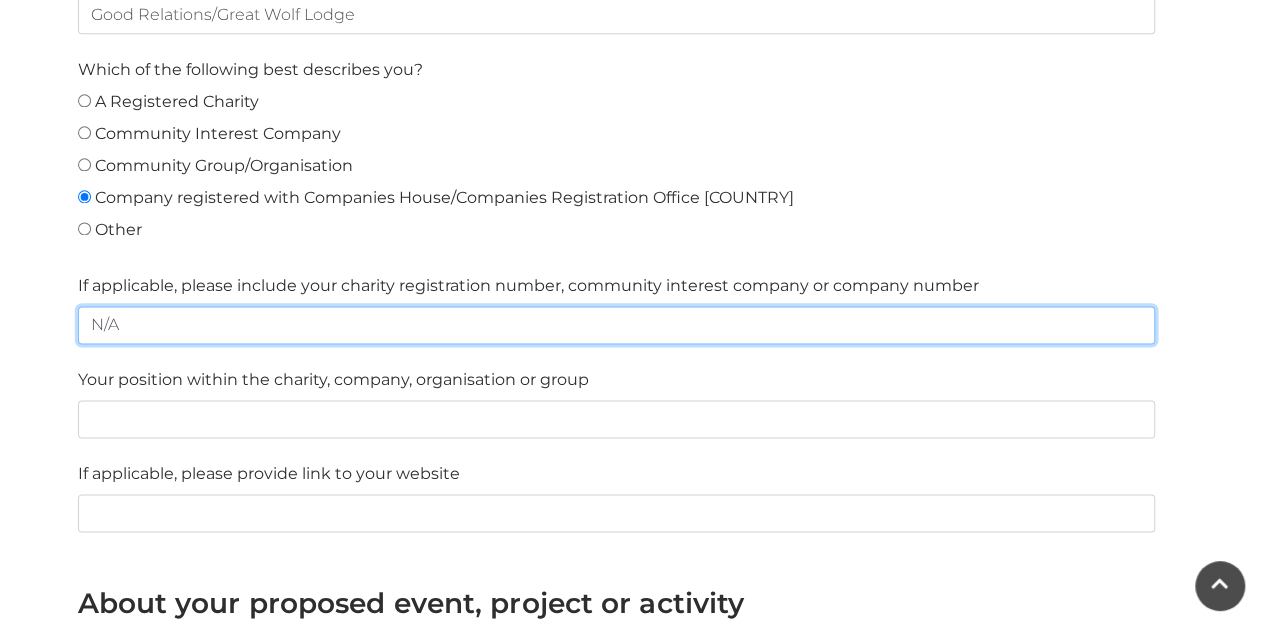 type on "N/A" 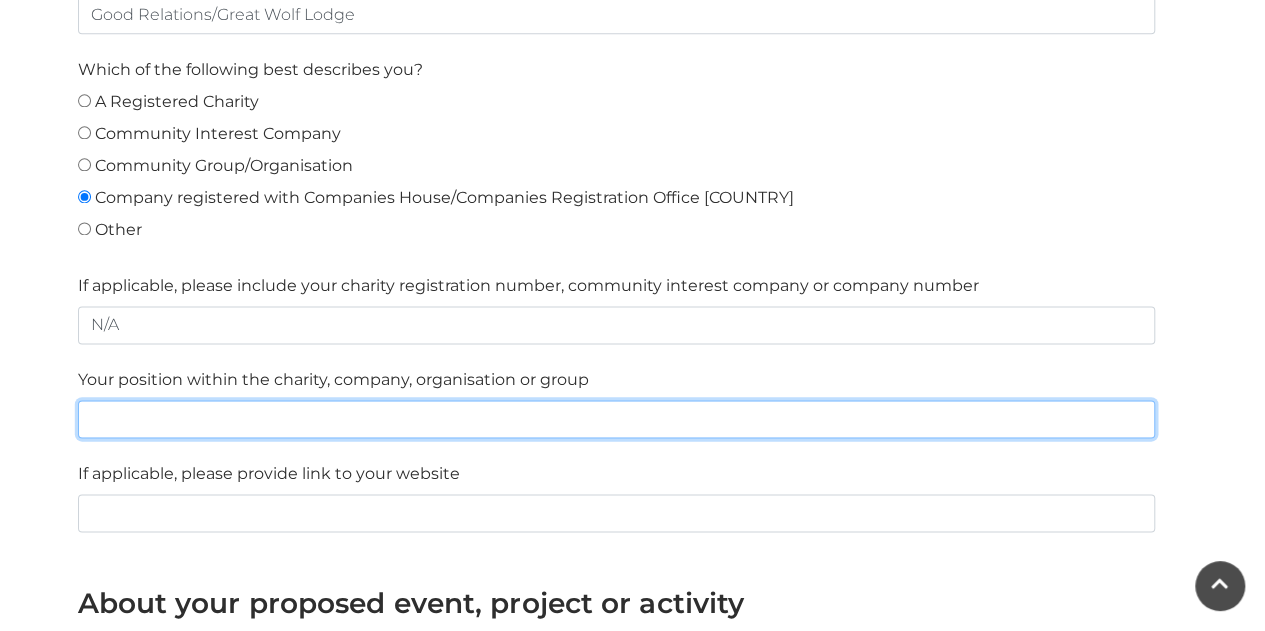 click at bounding box center [616, 419] 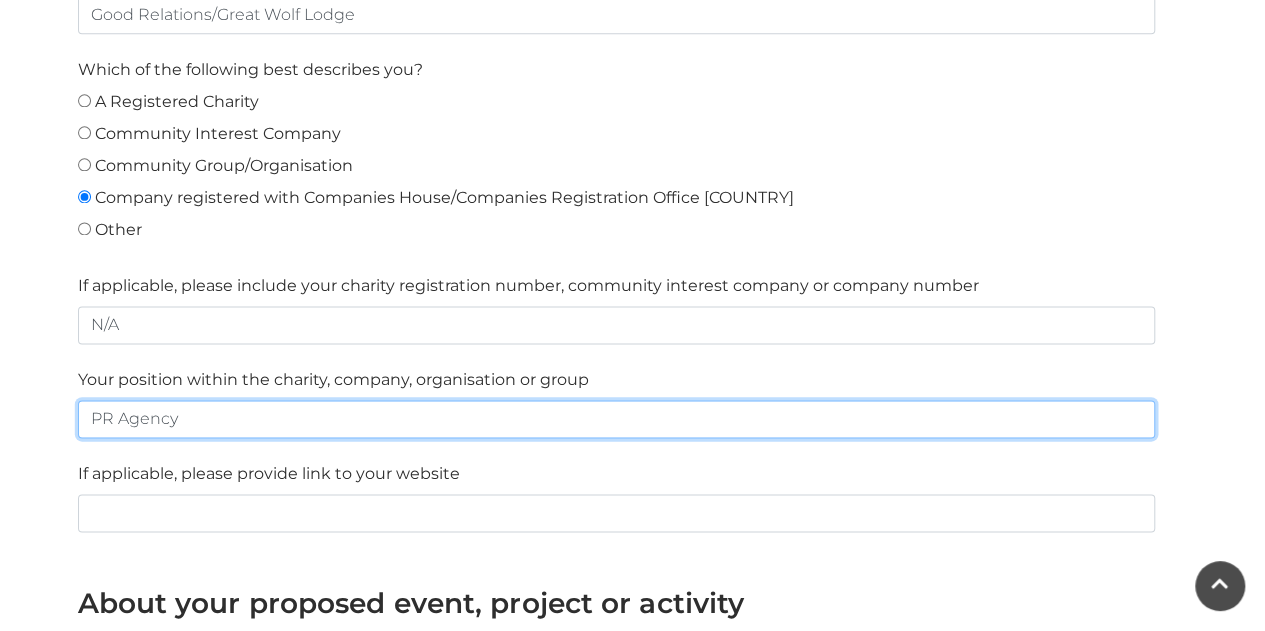type on "PR Agency" 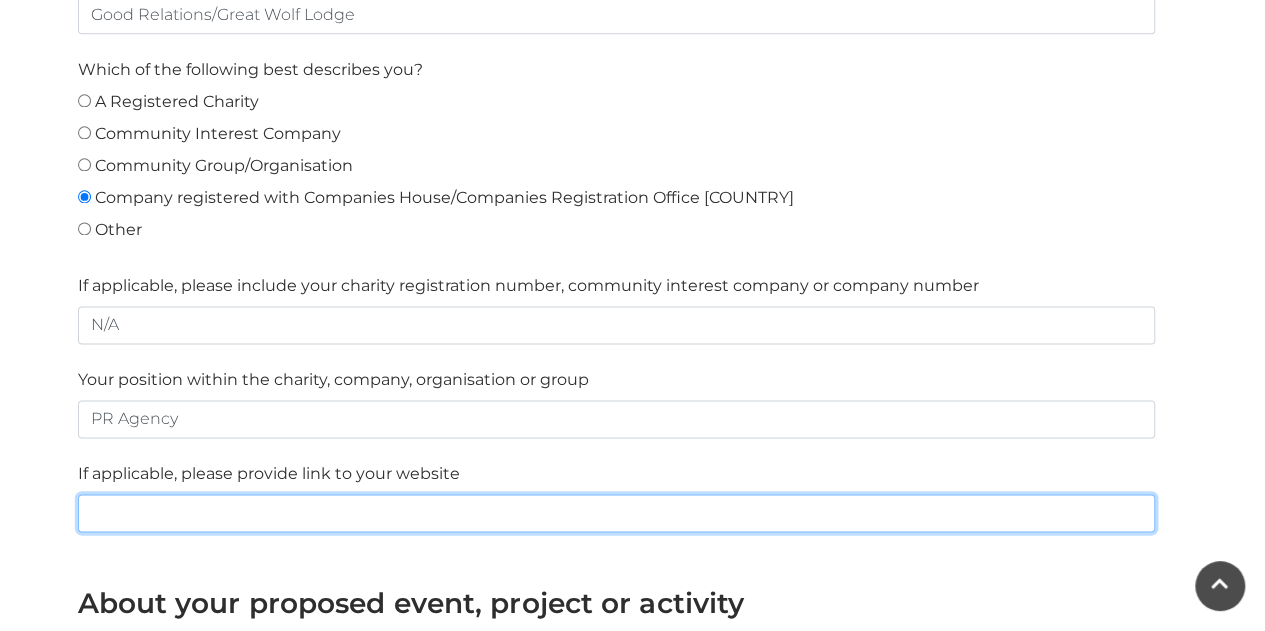 click at bounding box center (616, 513) 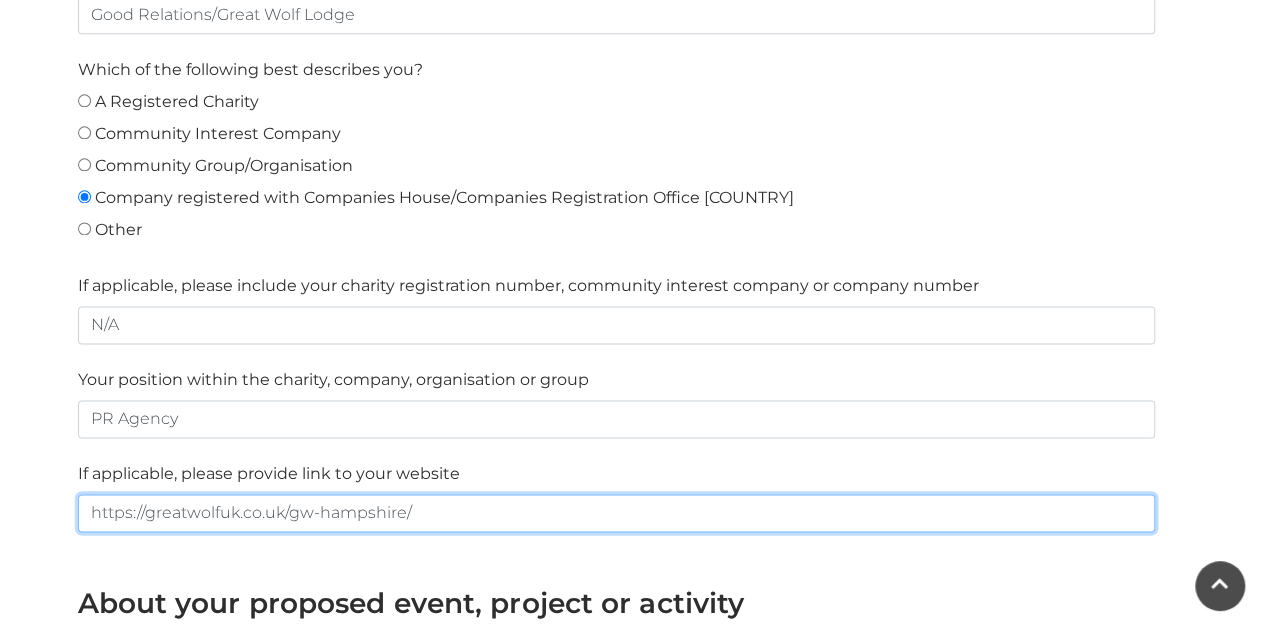 scroll, scrollTop: 1733, scrollLeft: 0, axis: vertical 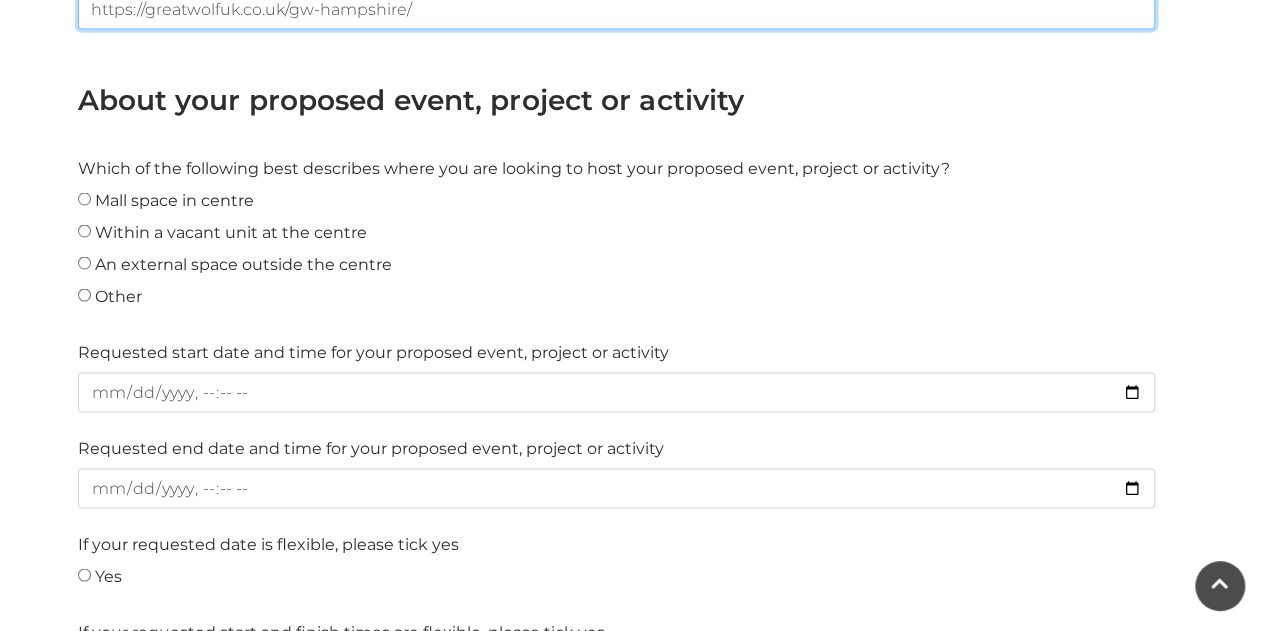 type on "https://greatwolfuk.co.uk/gw-hampshire/" 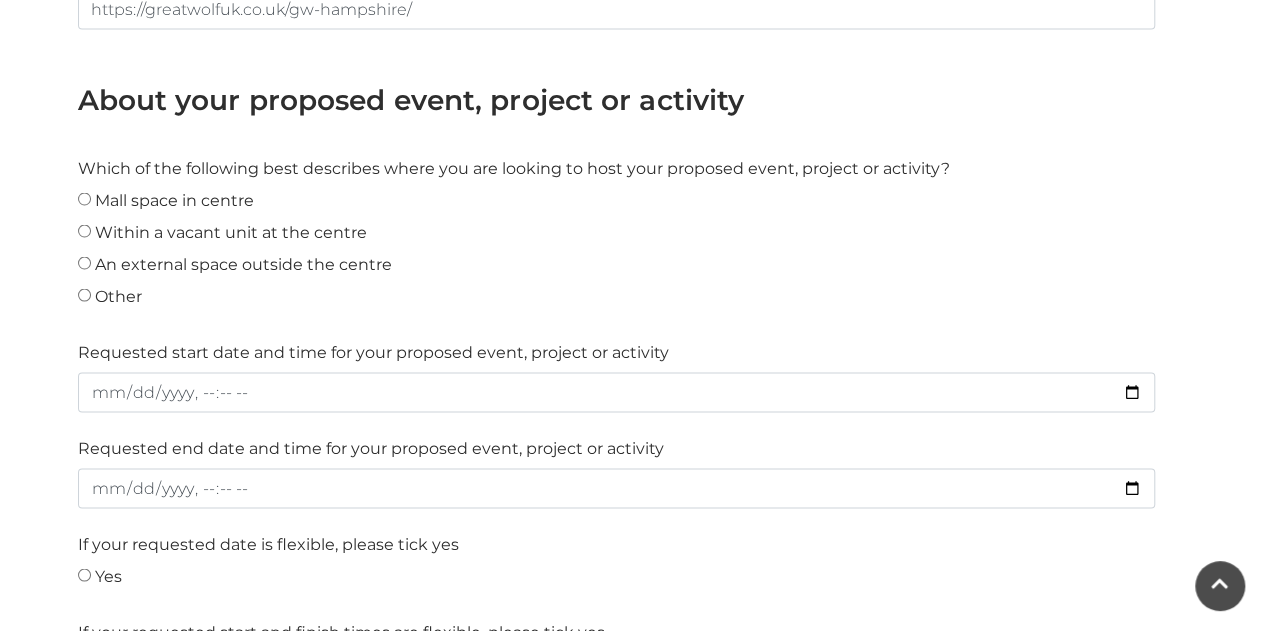 click on "An external space outside the centre" at bounding box center (84, 262) 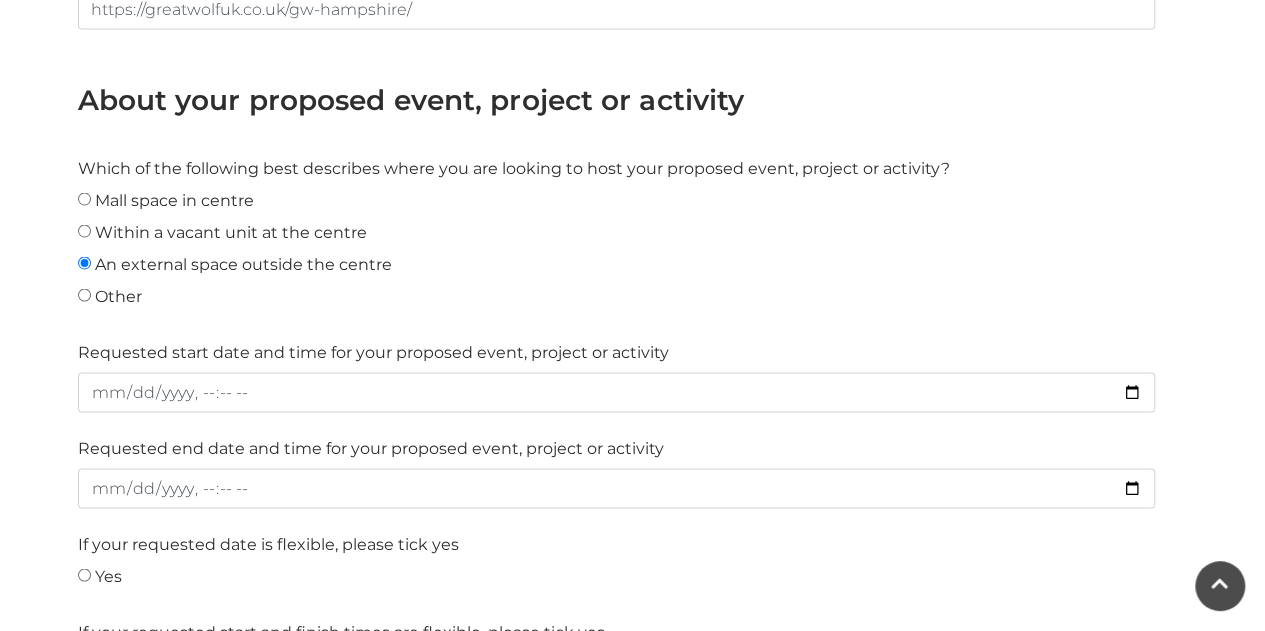 click on "Mall space in centre" at bounding box center [616, 204] 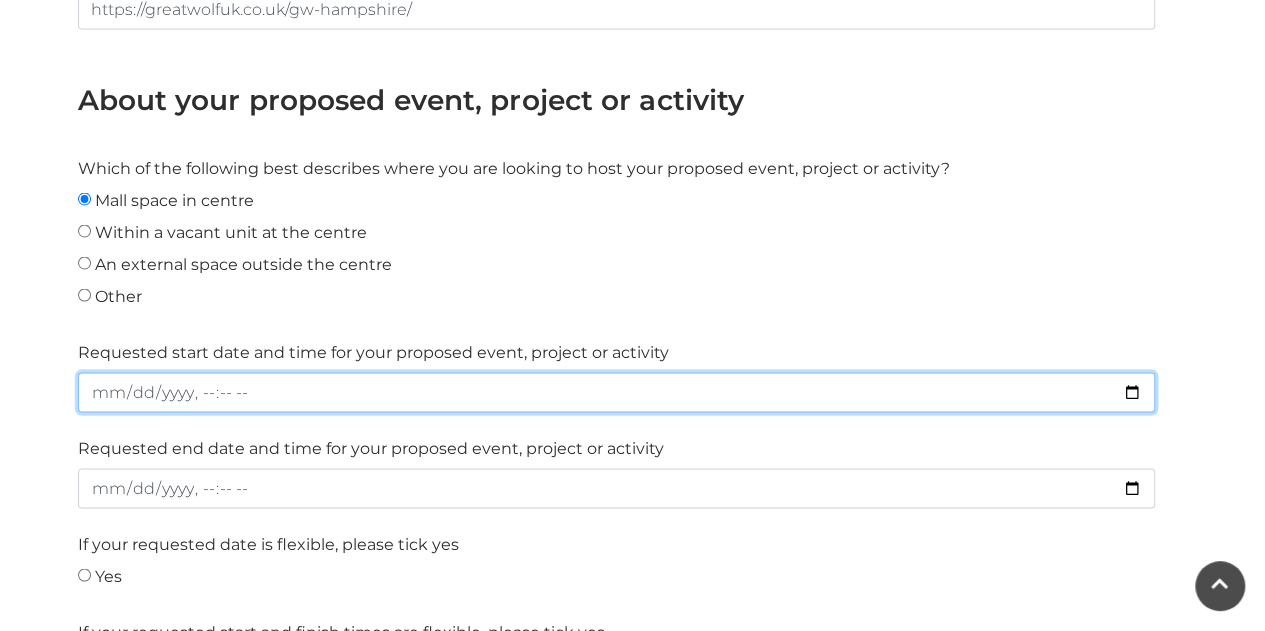 click at bounding box center (616, 392) 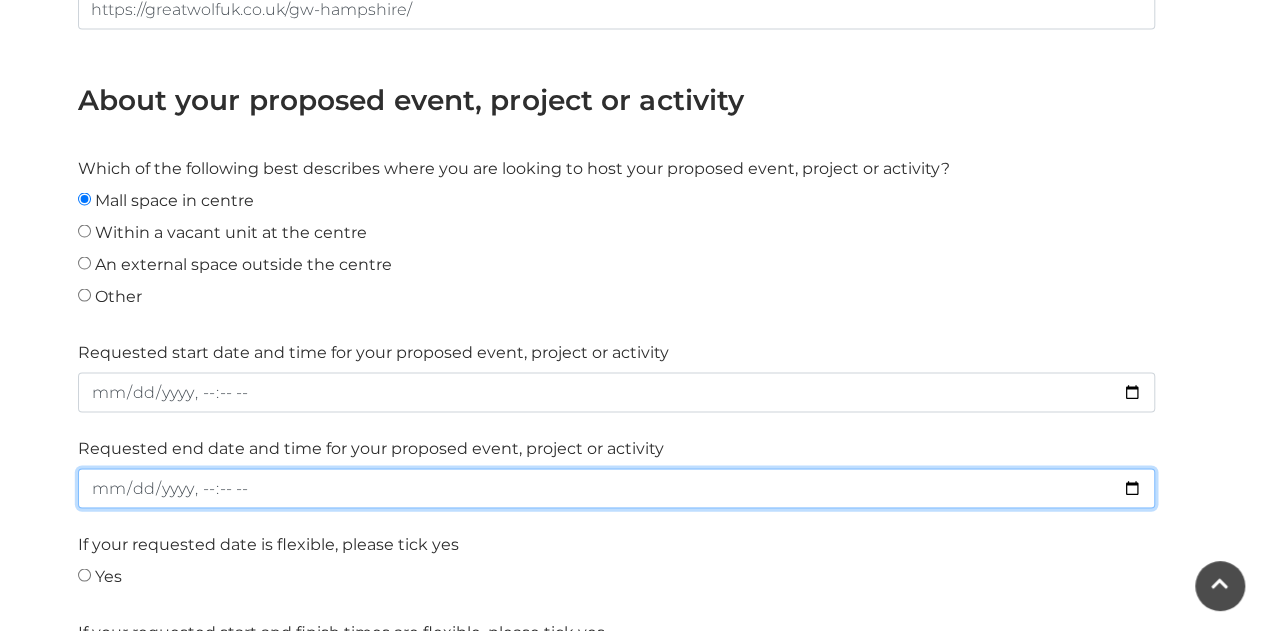 type on "[TIMESTAMP]" 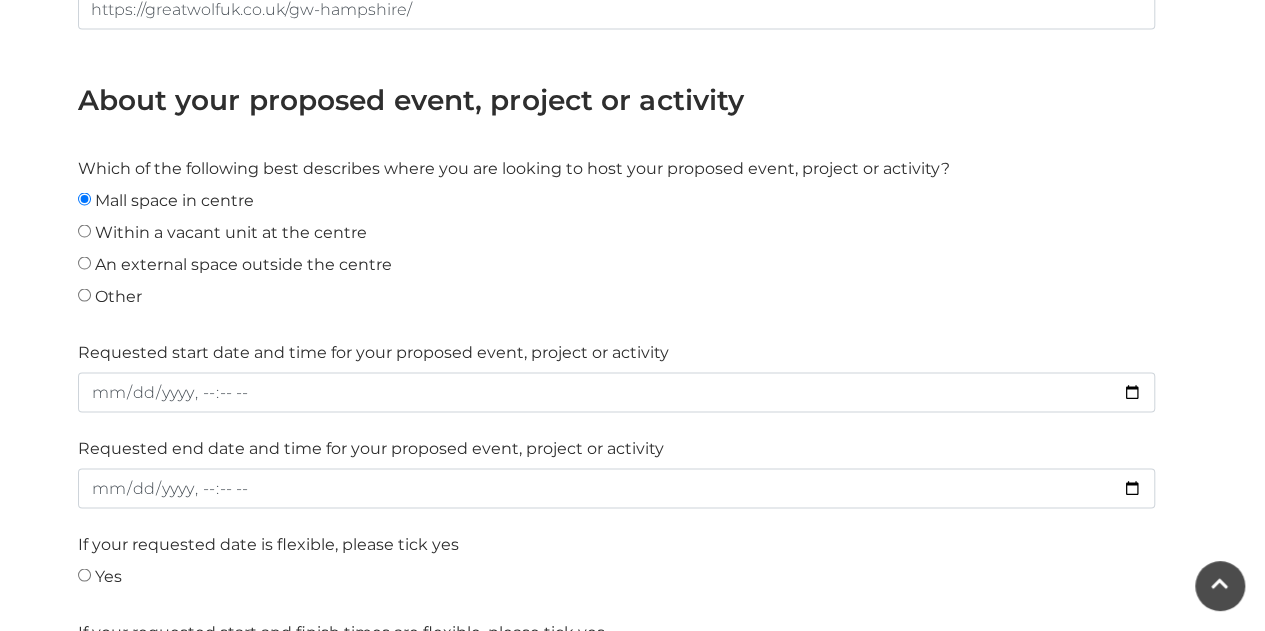 type on "[DATE]-[TIME]" 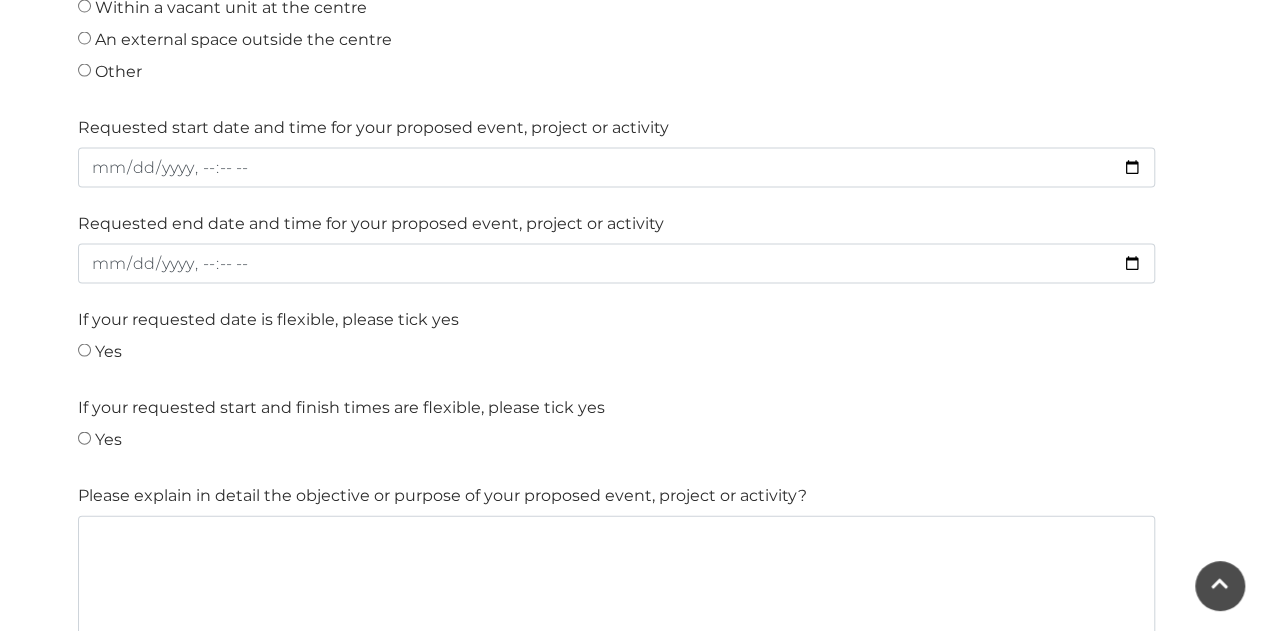 scroll, scrollTop: 1958, scrollLeft: 0, axis: vertical 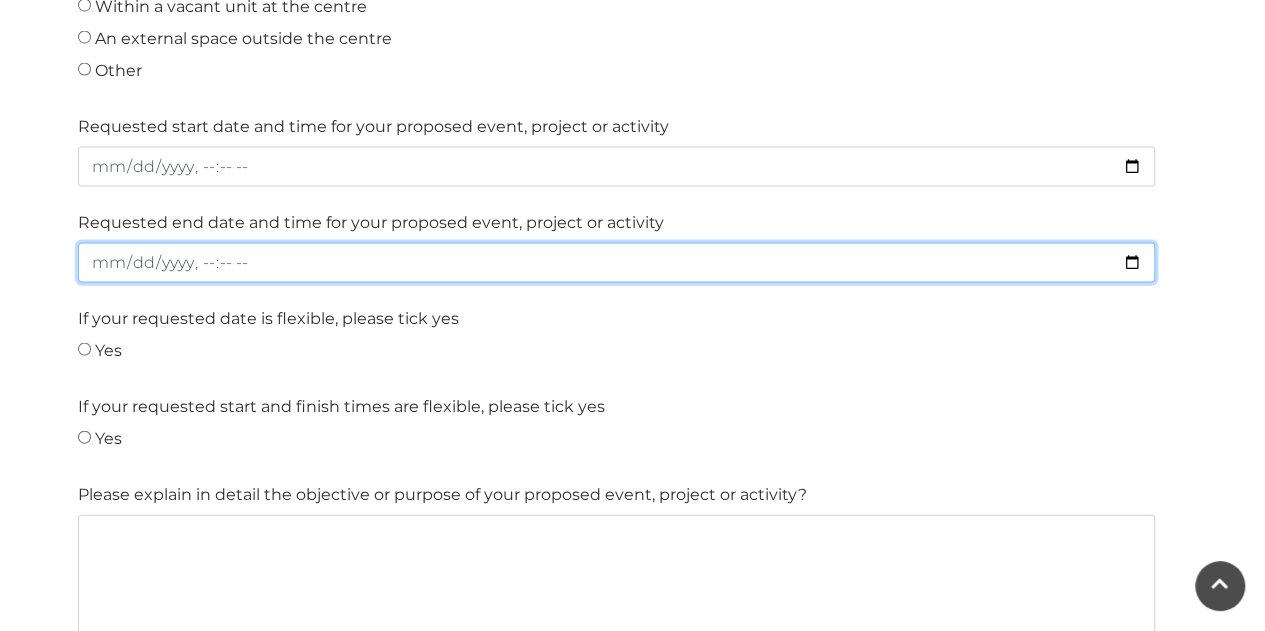 click at bounding box center (616, 263) 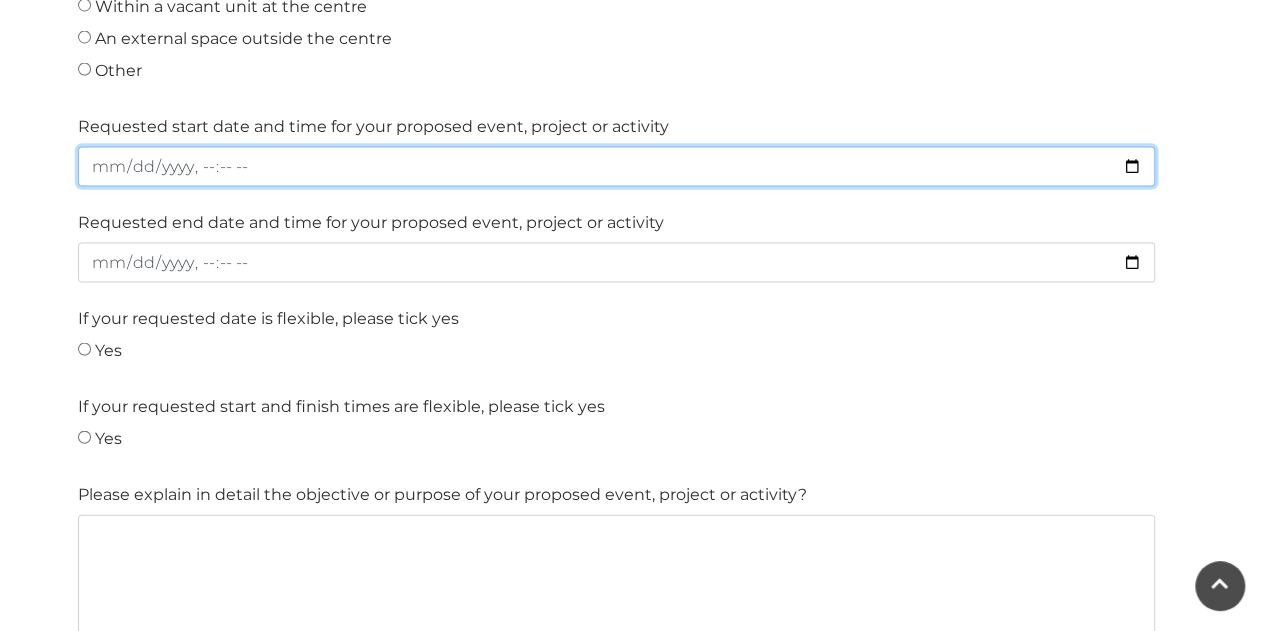 click at bounding box center [616, 167] 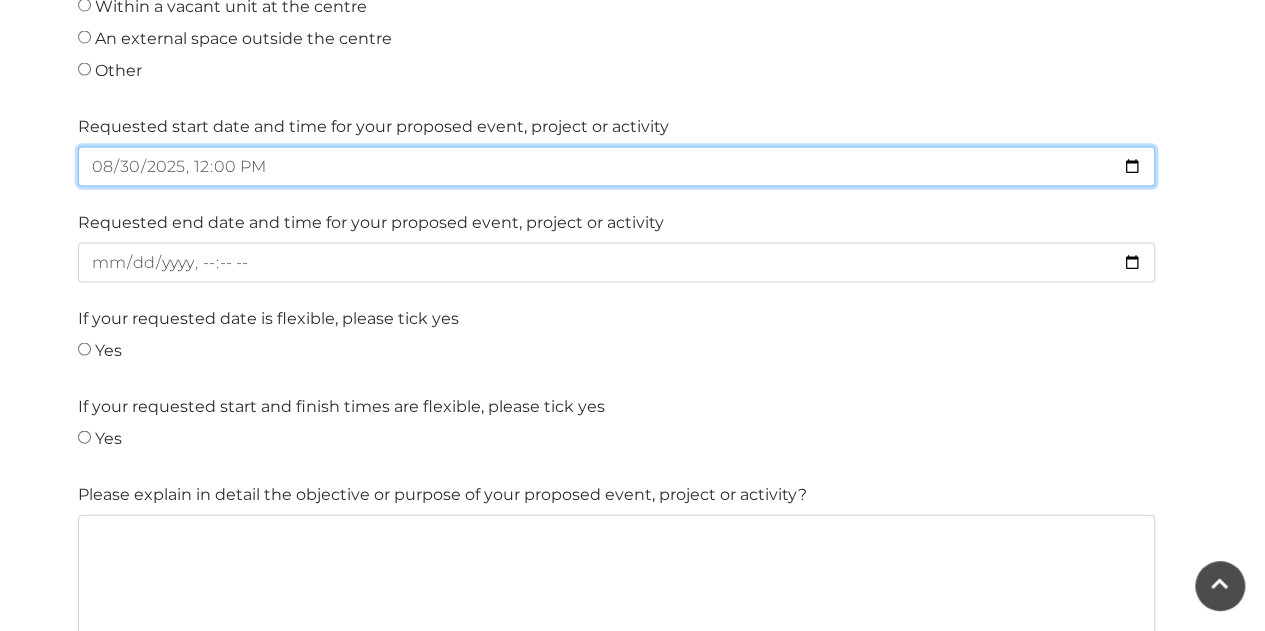 type on "2025-08-30T12:00" 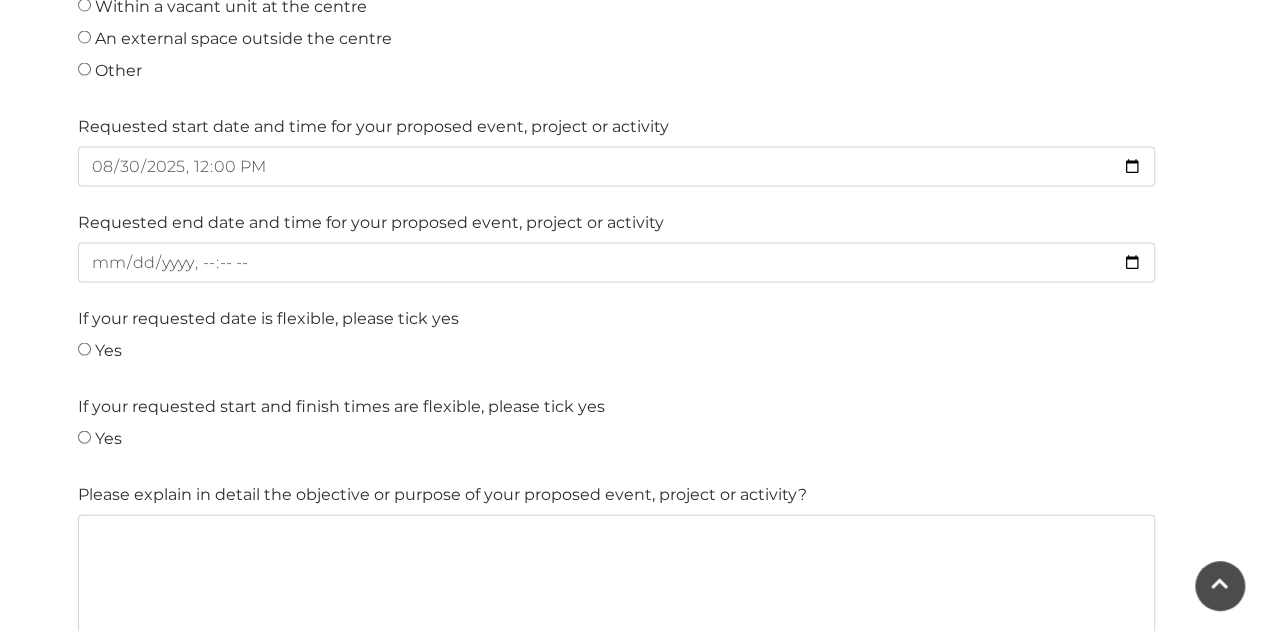click on "Yes" at bounding box center [616, 355] 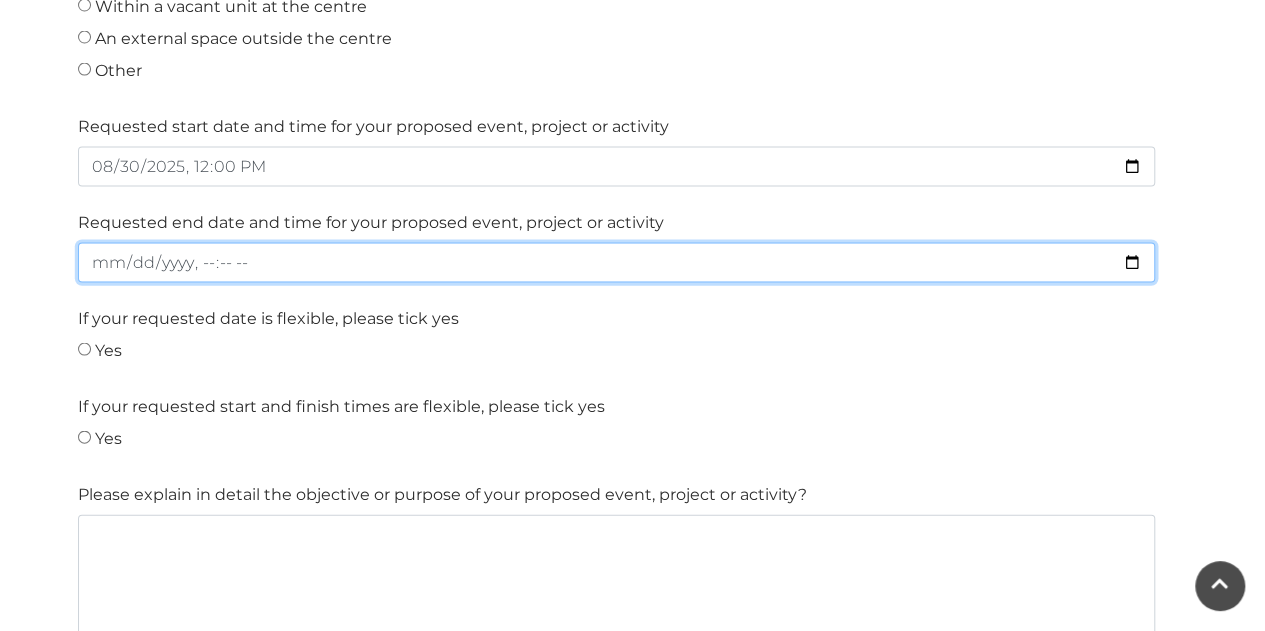 click at bounding box center (616, 263) 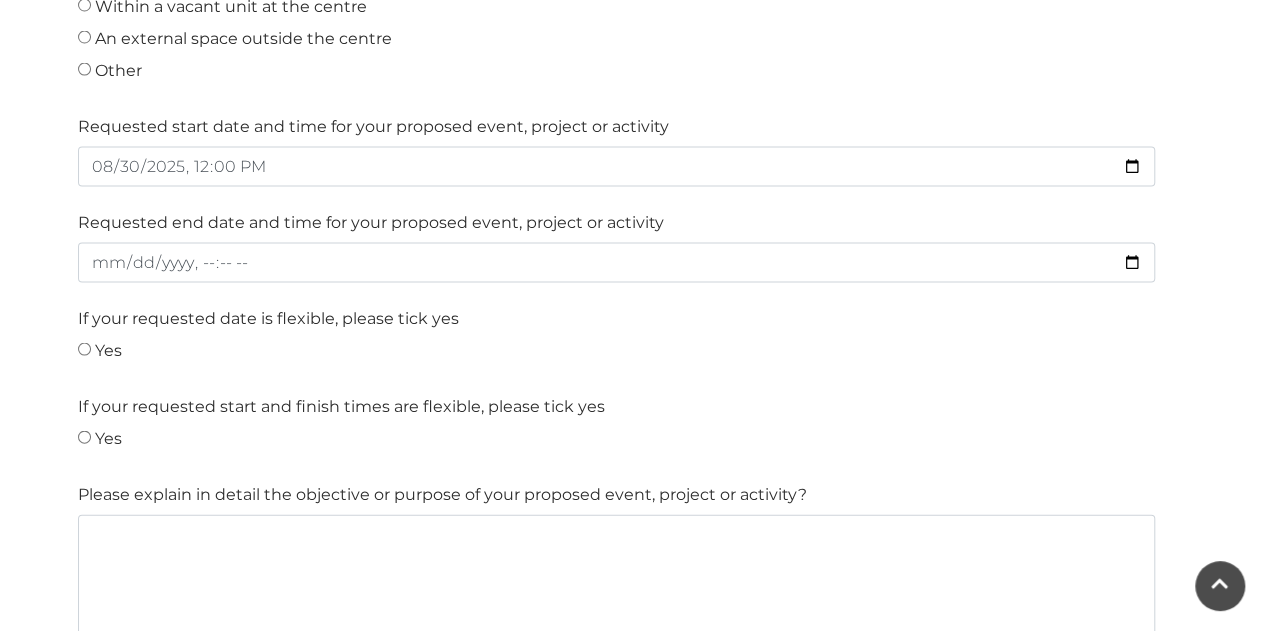 type on "[DATE]-[TIME]" 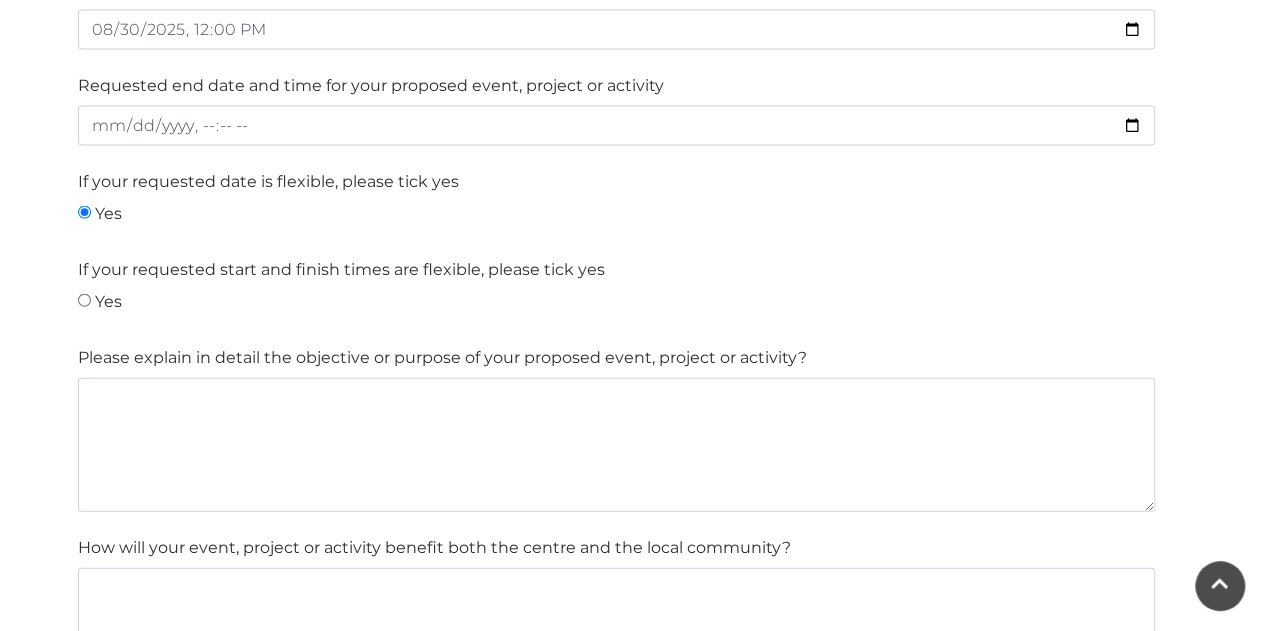 scroll, scrollTop: 2102, scrollLeft: 0, axis: vertical 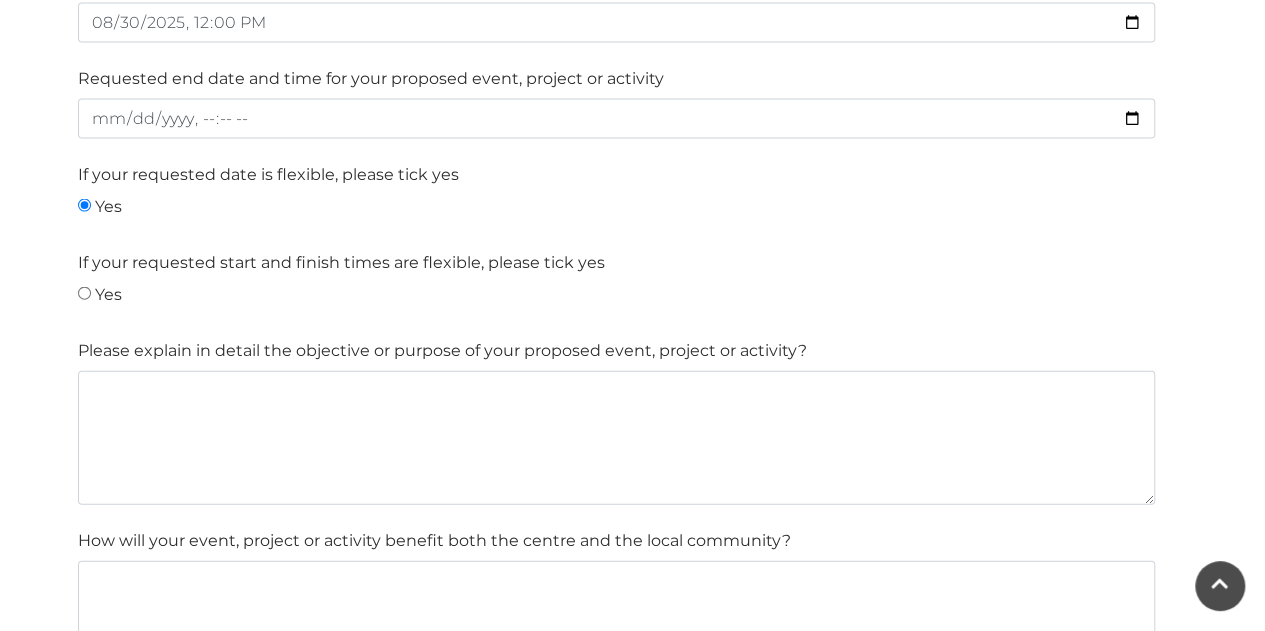 click on "Yes" at bounding box center [84, 293] 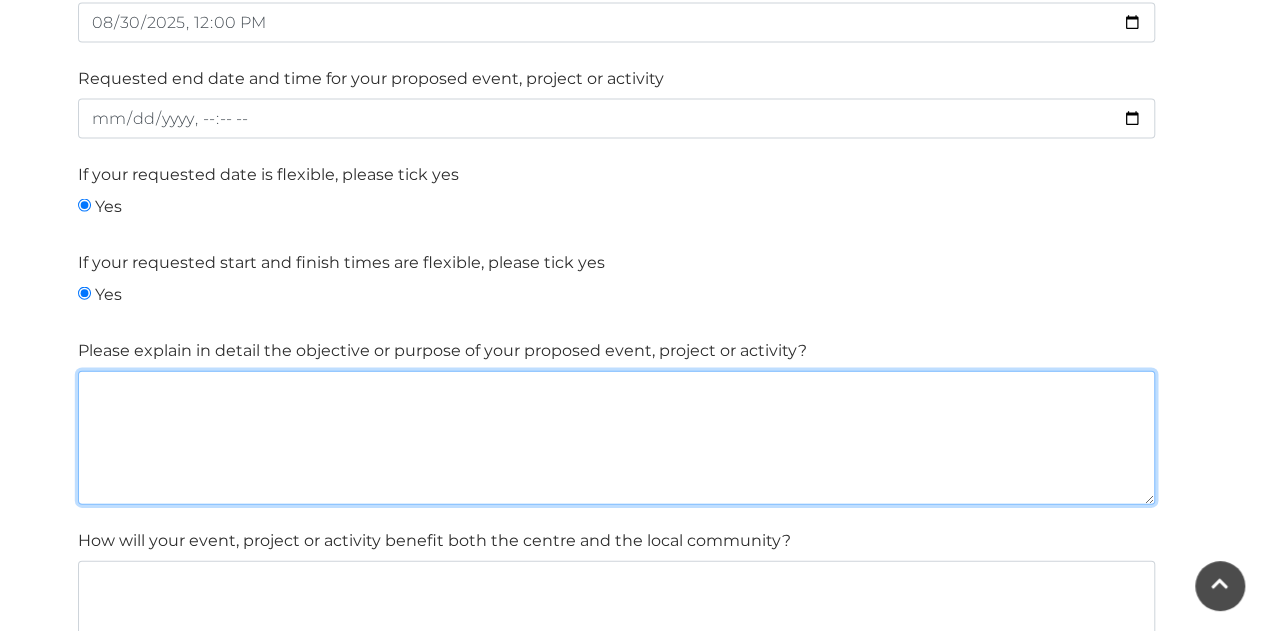 click at bounding box center (616, 438) 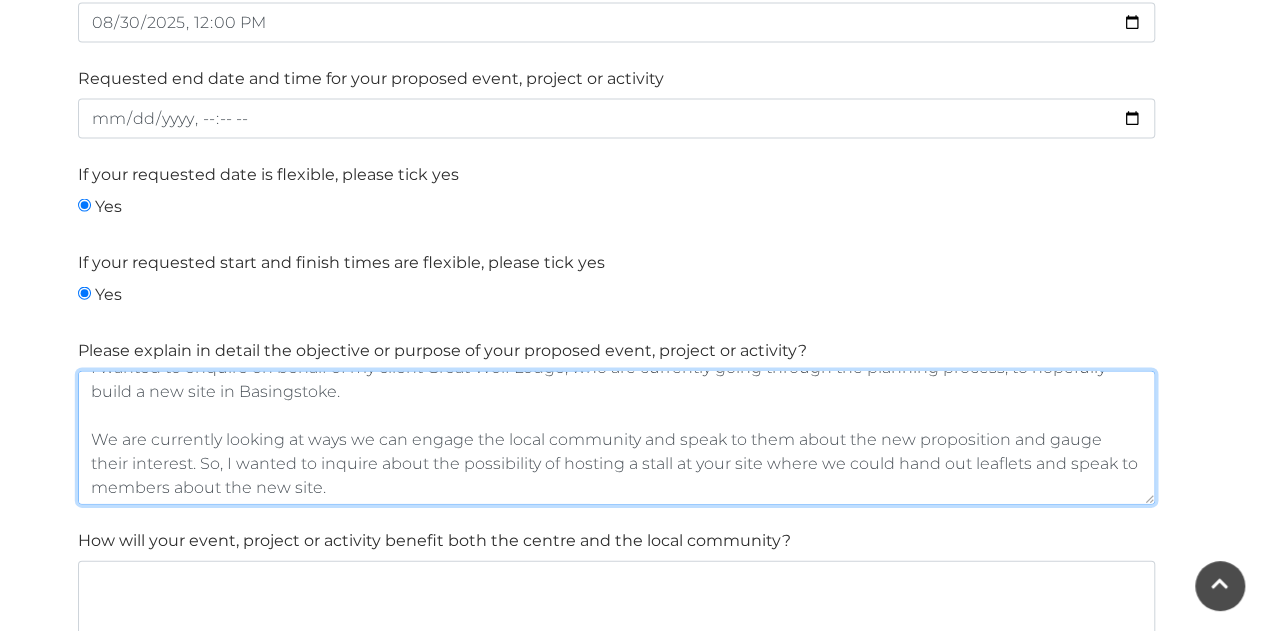 scroll, scrollTop: 24, scrollLeft: 0, axis: vertical 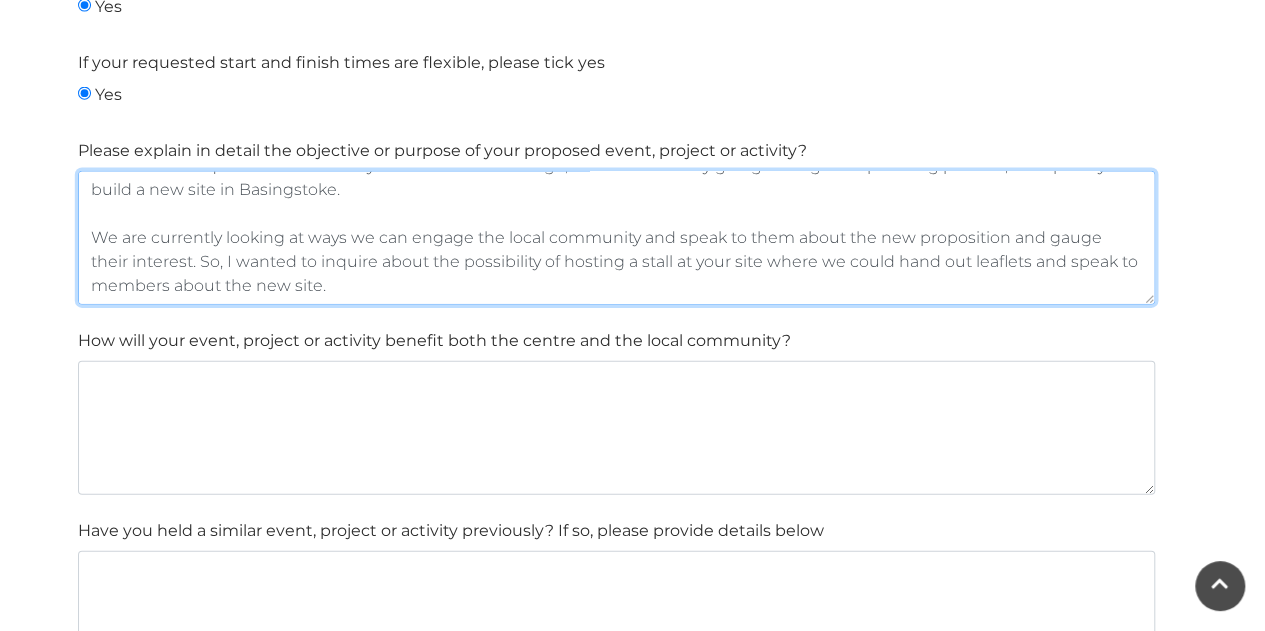 type on "I wanted to enquire on behalf of my client Great Wolf Lodge, who are currently going through the planning process, to hopefully build a new site in Basingstoke.
We are currently looking at ways we can engage the local community and speak to them about the new proposition and gauge their interest. So, I wanted to inquire about the possibility of hosting a stall at your site where we could hand out leaflets and speak to members about the new site." 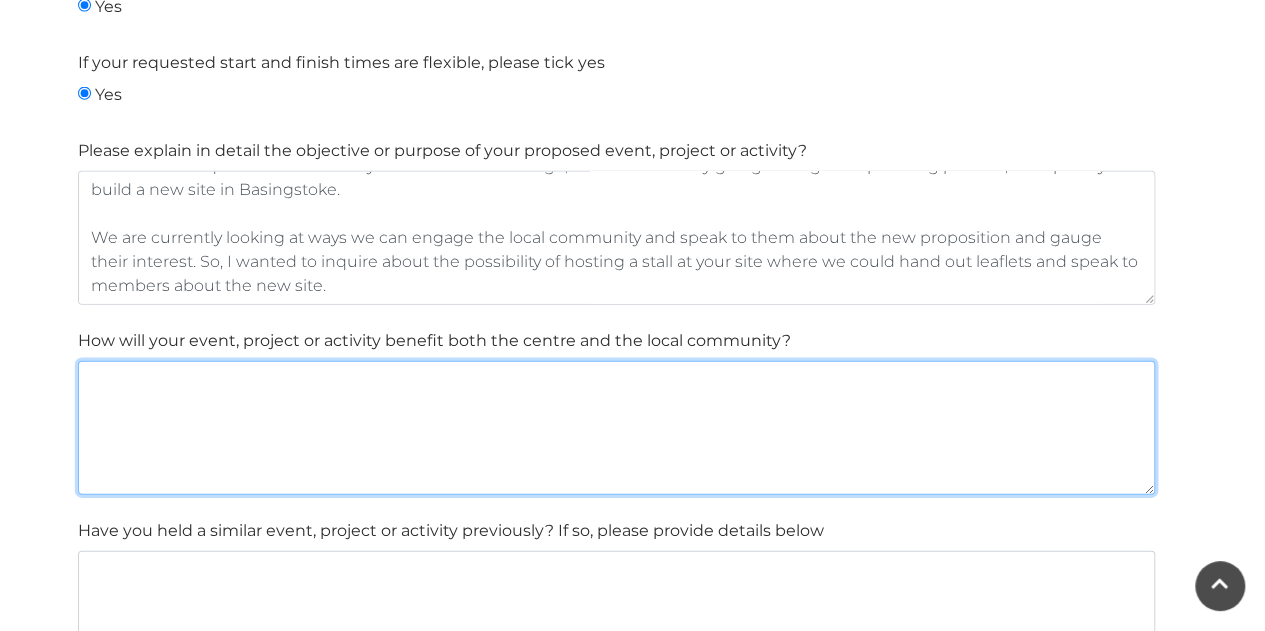 click at bounding box center (616, 428) 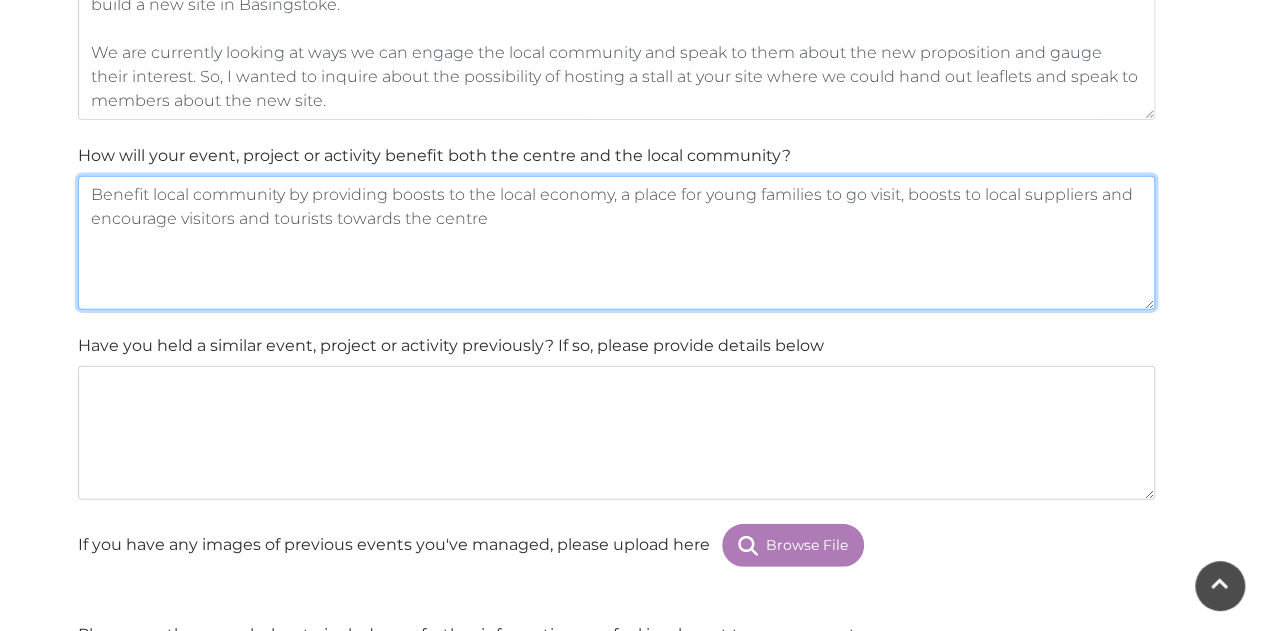 scroll, scrollTop: 2489, scrollLeft: 0, axis: vertical 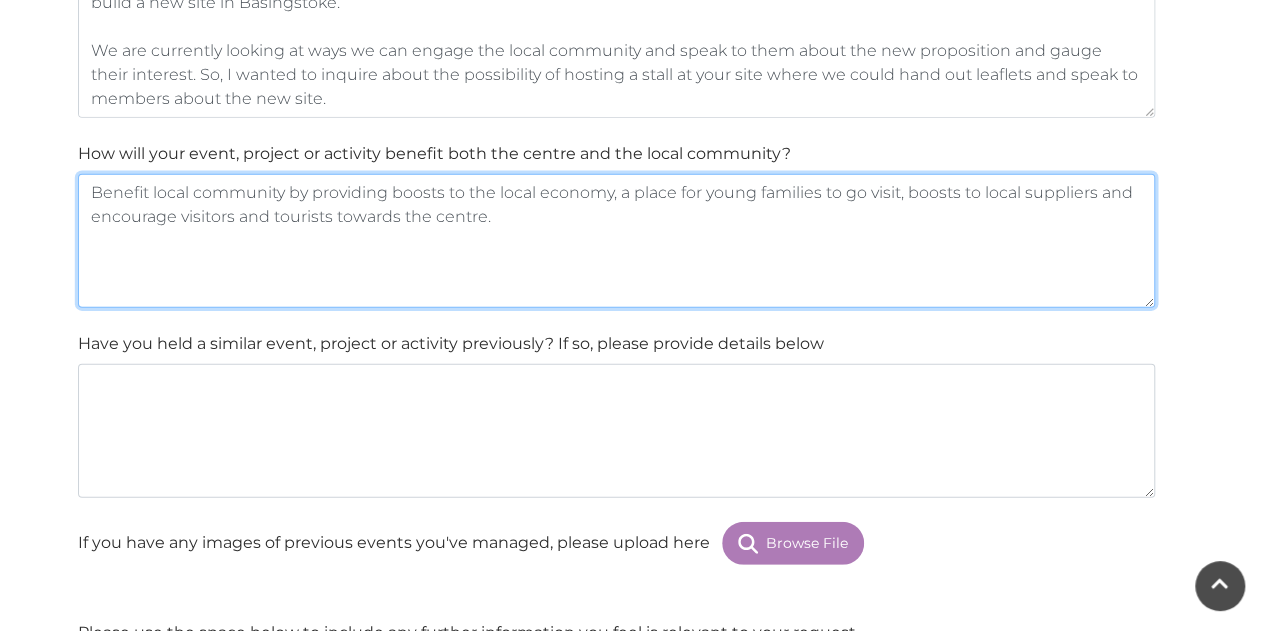 type on "Benefit local community by providing boosts to the local economy, a place for young families to go visit, boosts to local suppliers and encourage visitors and tourists towards the centre." 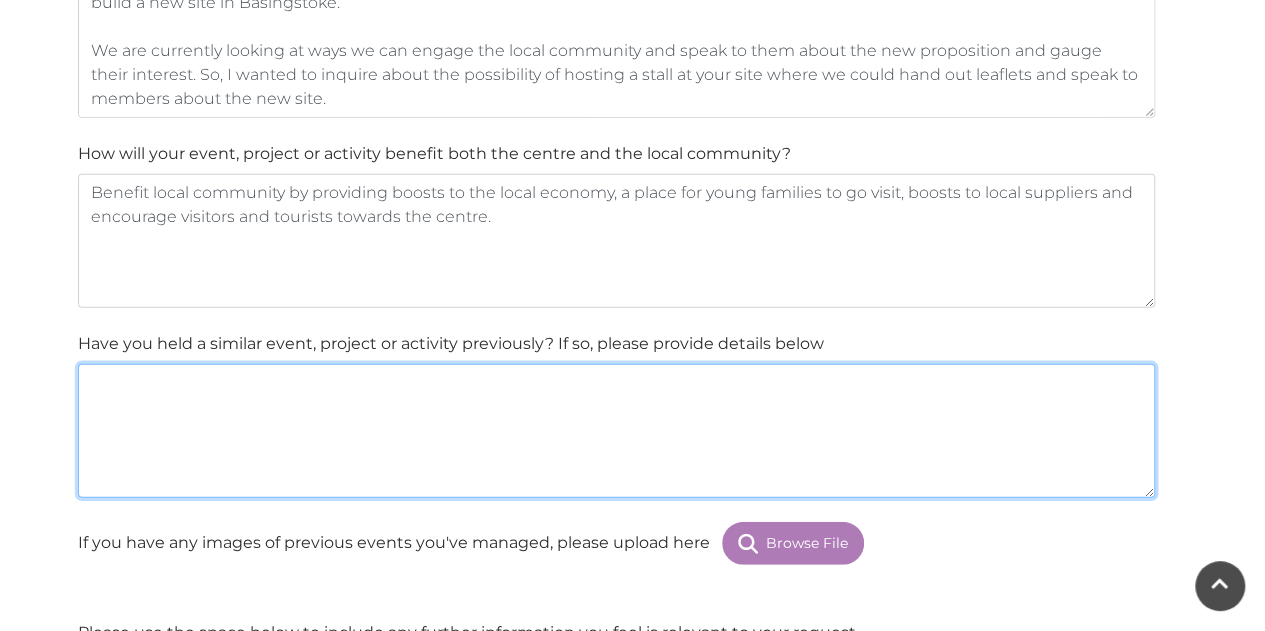 click at bounding box center [616, 431] 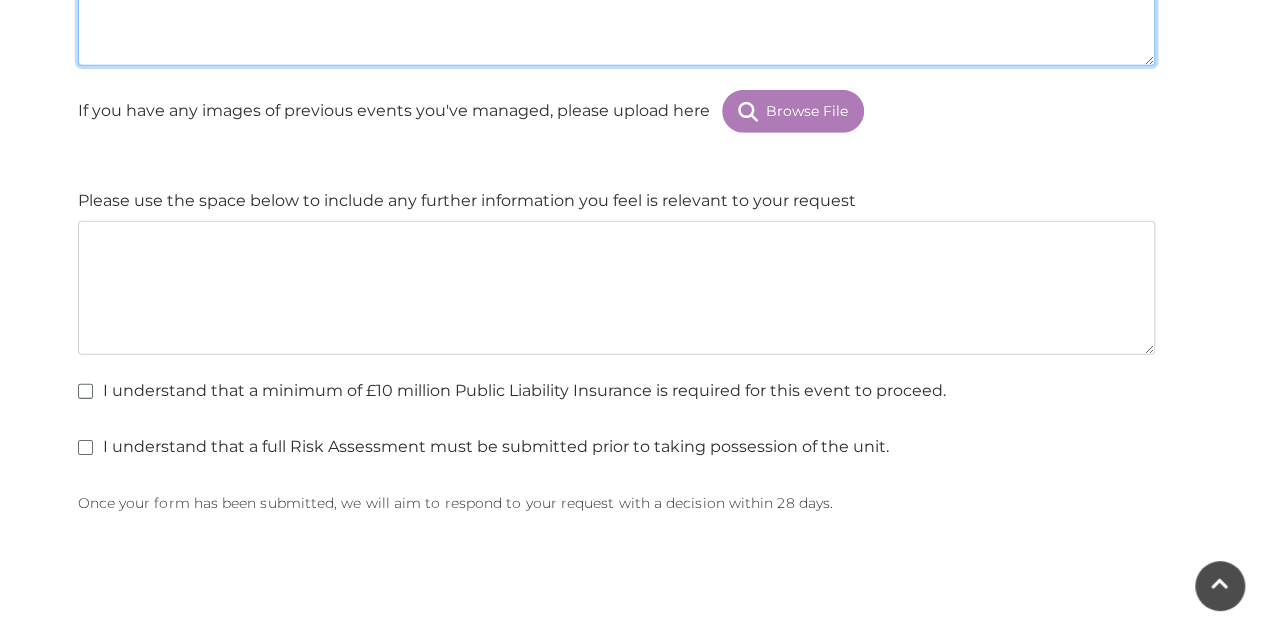 scroll, scrollTop: 3005, scrollLeft: 0, axis: vertical 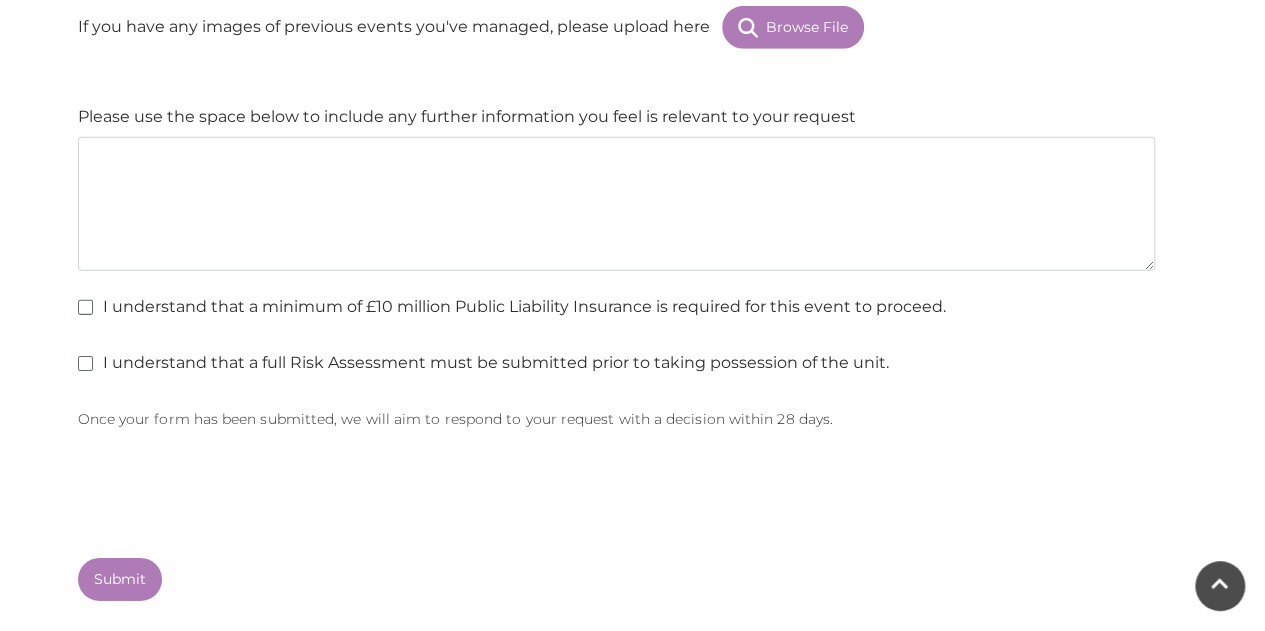 type on "NA." 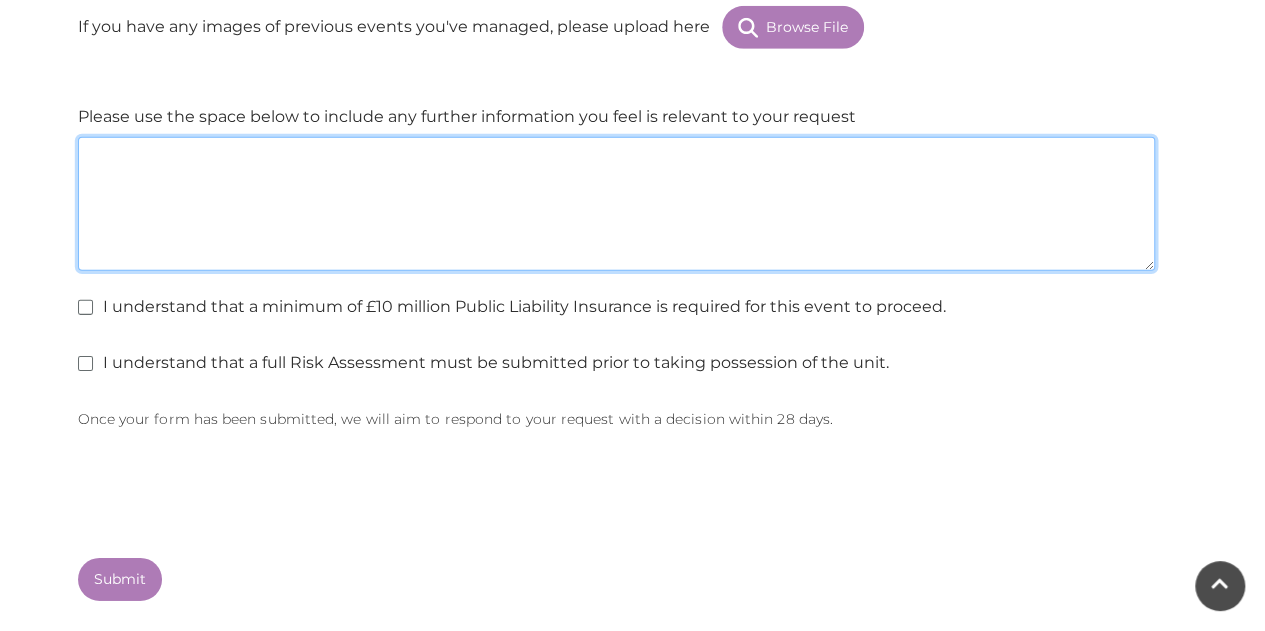click at bounding box center [616, 204] 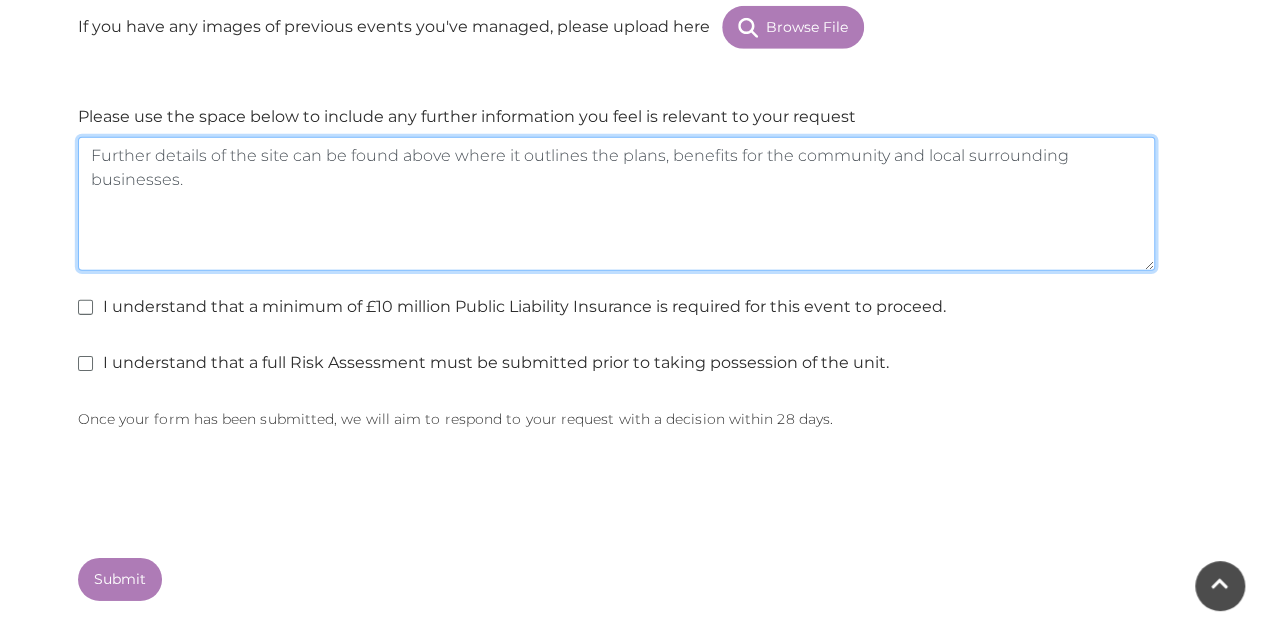 type on "Further details of the site can be found above where it outlines the plans, benefits for the community and local surrounding businesses." 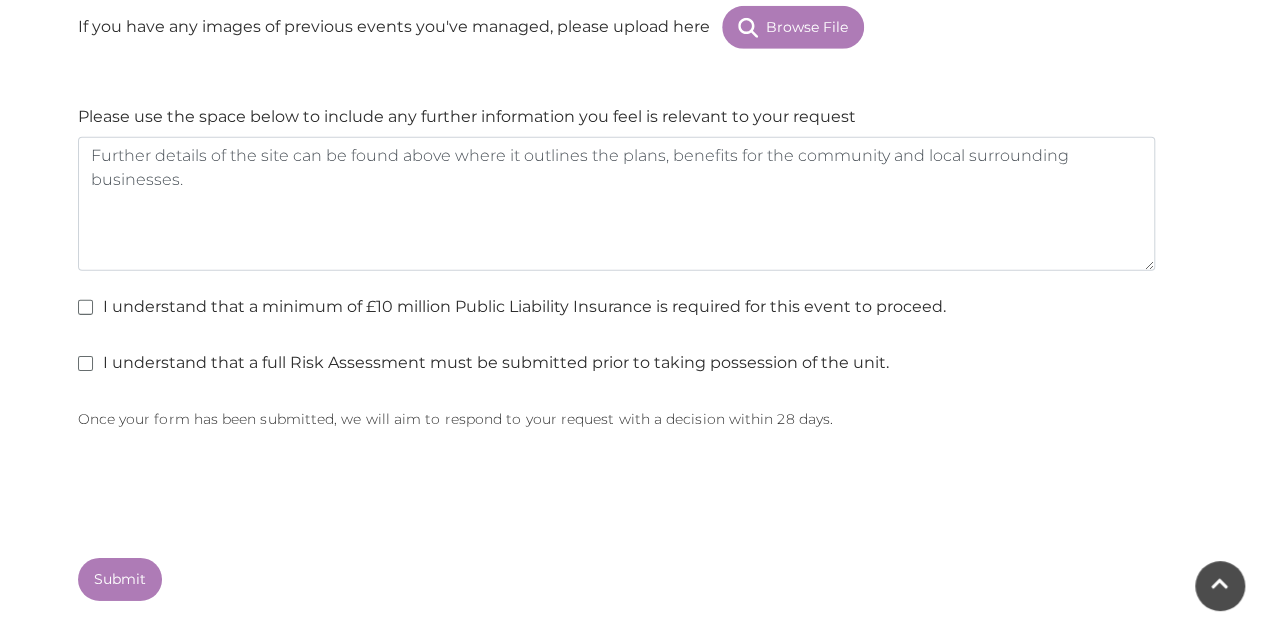 click on "I understand that a minimum of £10 million Public Liability Insurance is required for this event to proceed." at bounding box center [512, 307] 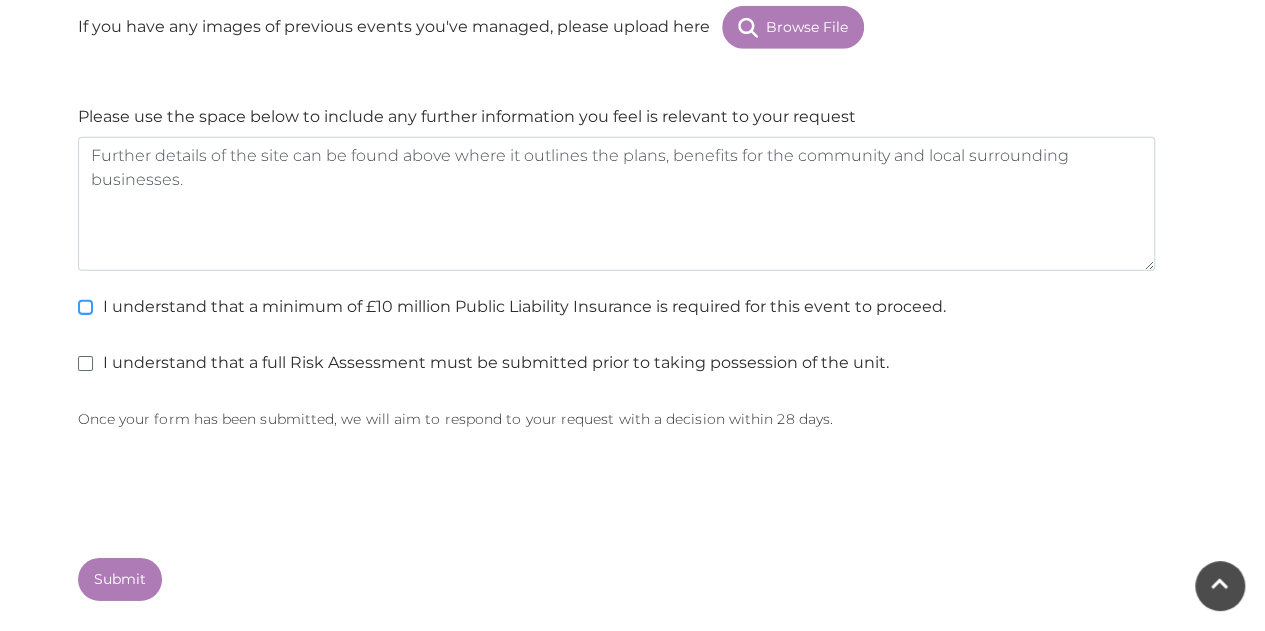 checkbox on "true" 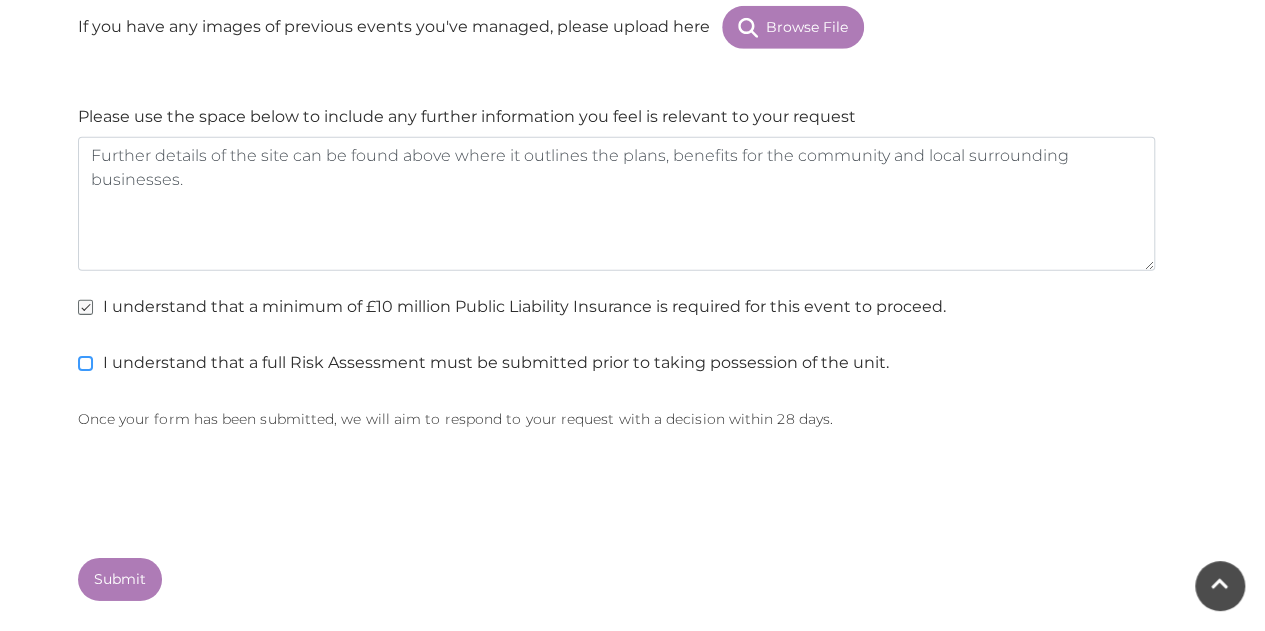 click on "I understand that a full Risk Assessment must be submitted prior to taking possession of the unit." at bounding box center [84, 364] 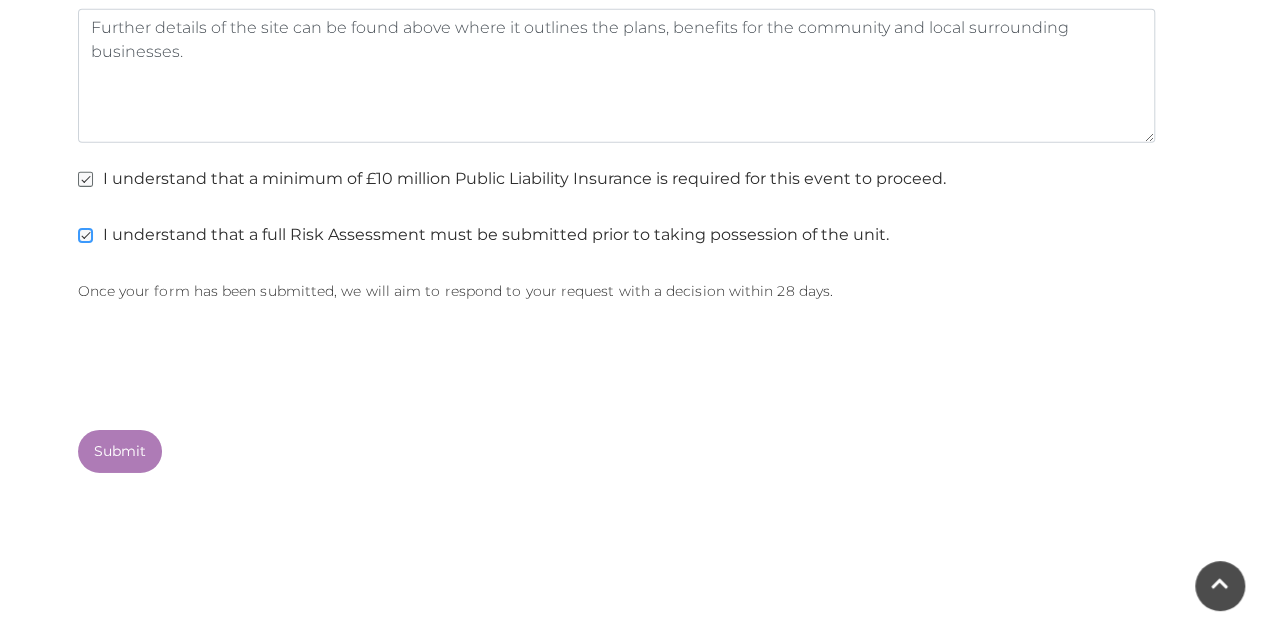 scroll, scrollTop: 3142, scrollLeft: 0, axis: vertical 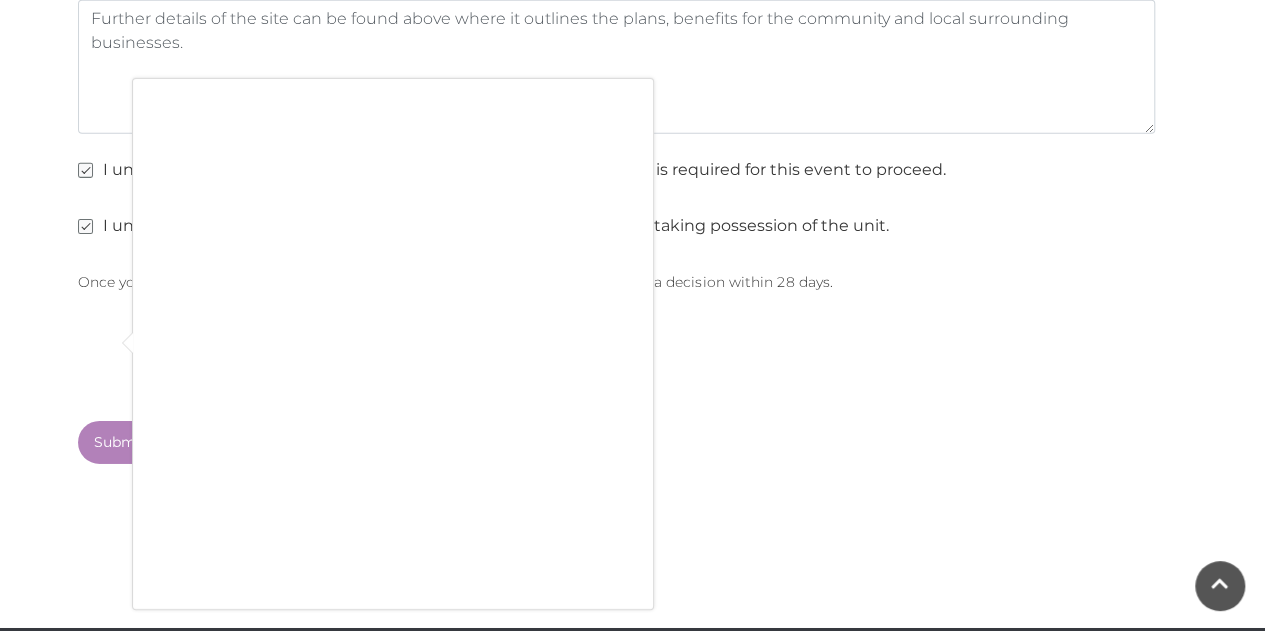 click at bounding box center [632, 315] 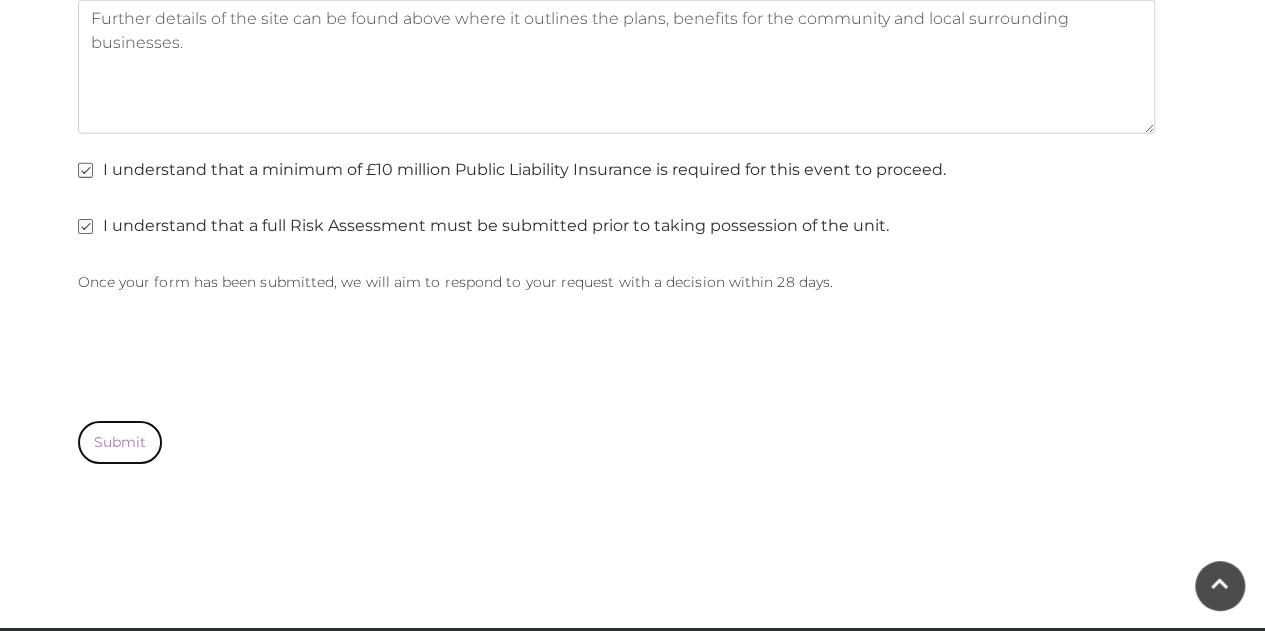 click on "Submit" at bounding box center [120, 442] 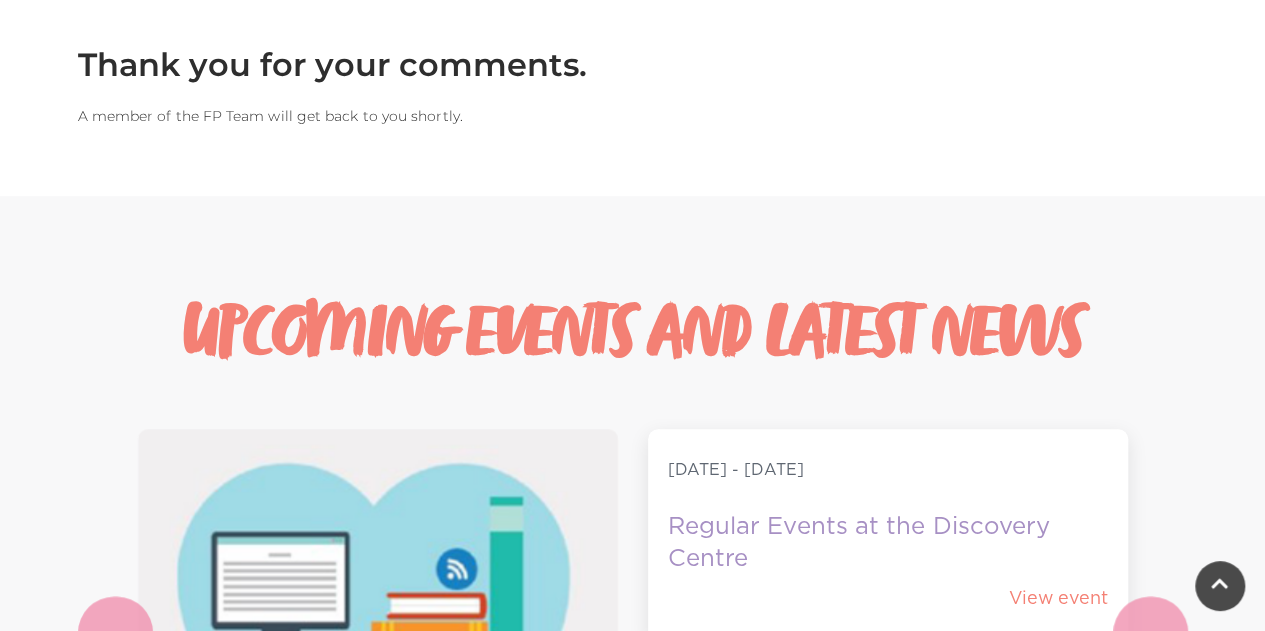 scroll, scrollTop: 530, scrollLeft: 0, axis: vertical 